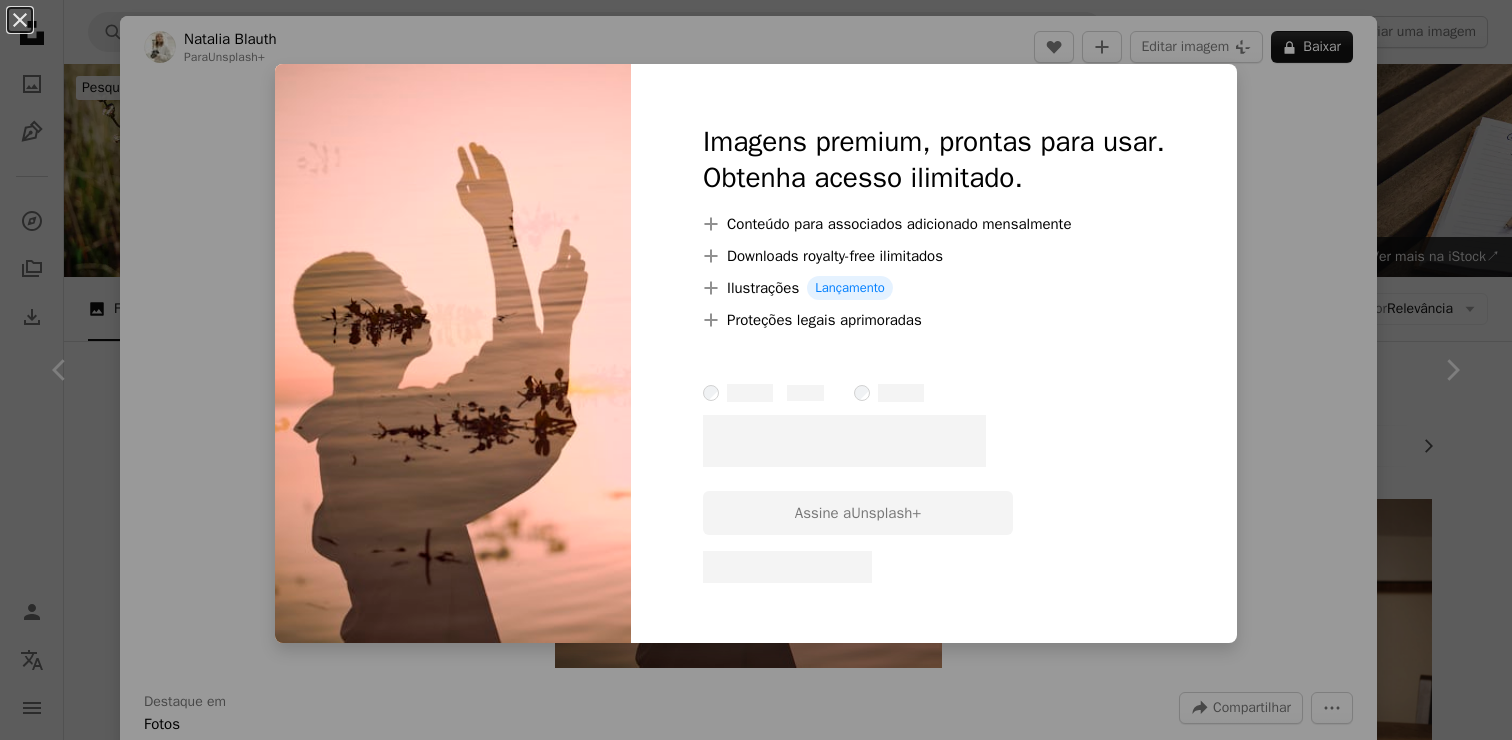 scroll, scrollTop: 1935, scrollLeft: 0, axis: vertical 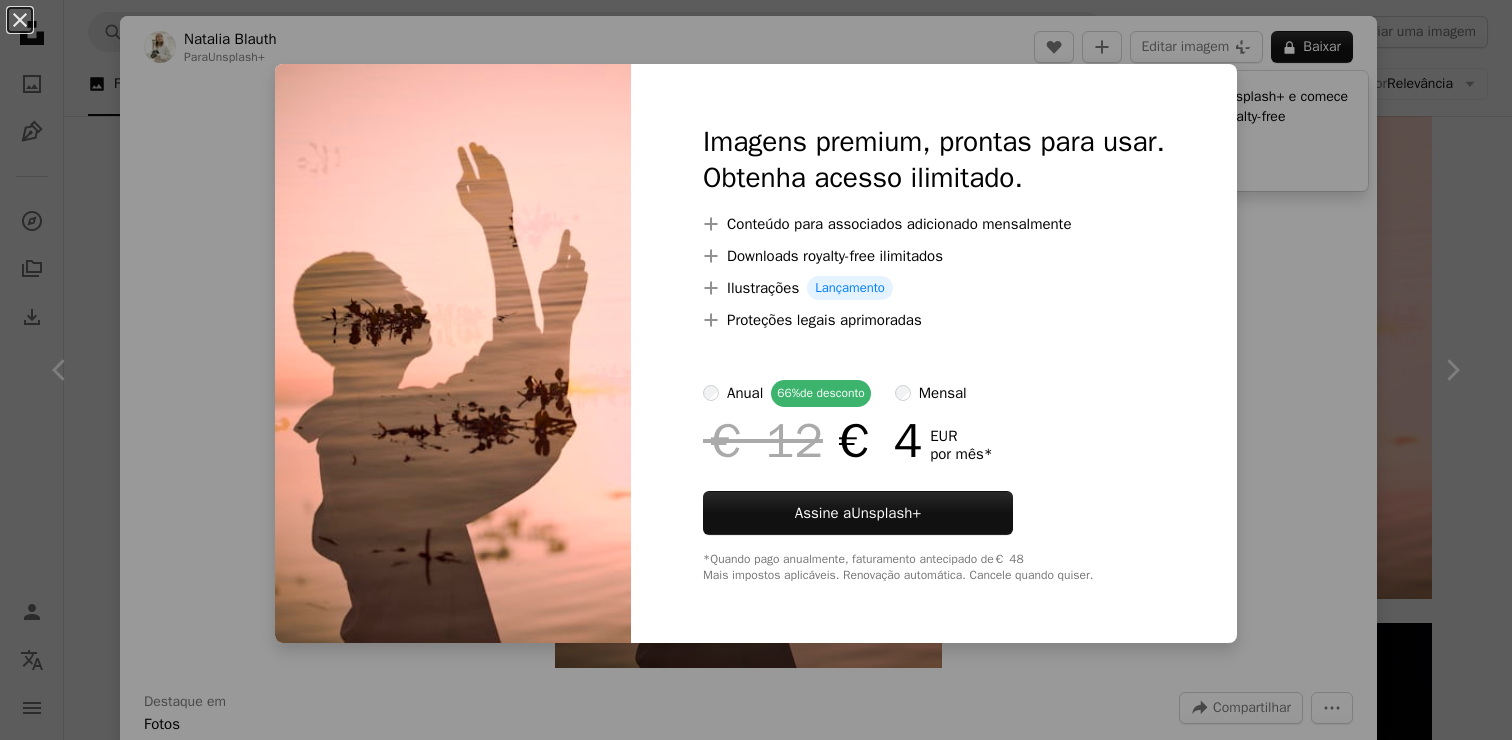 type 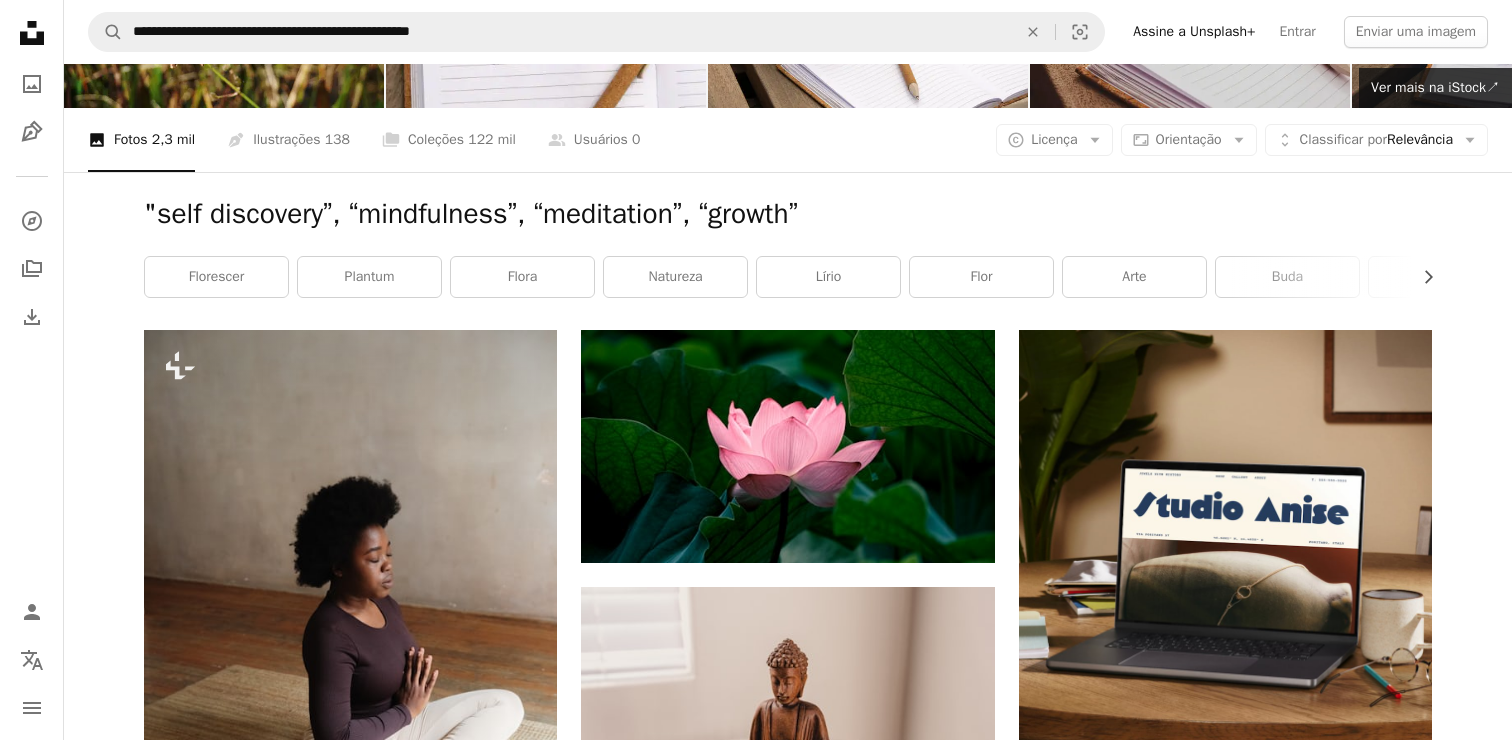 scroll, scrollTop: 0, scrollLeft: 0, axis: both 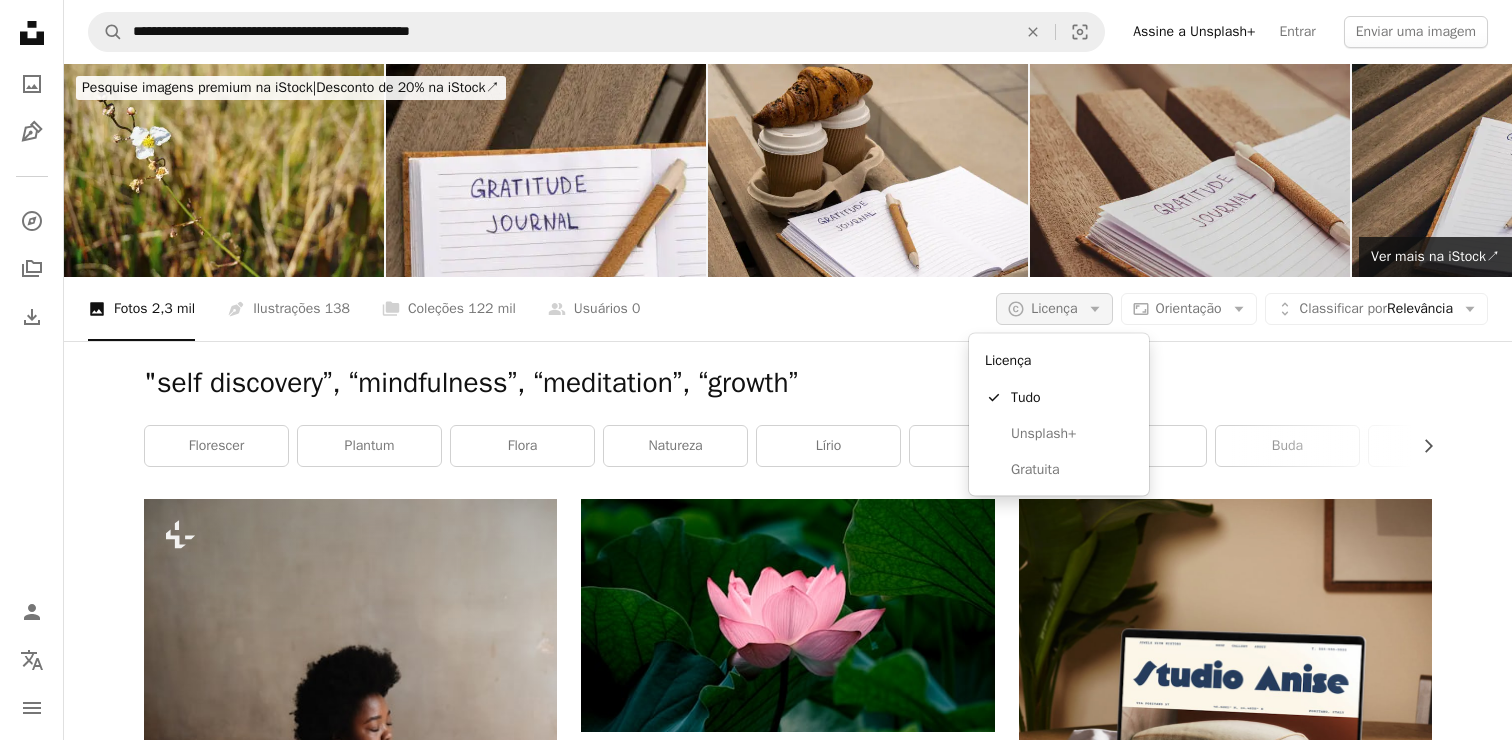 click on "Arrow down" 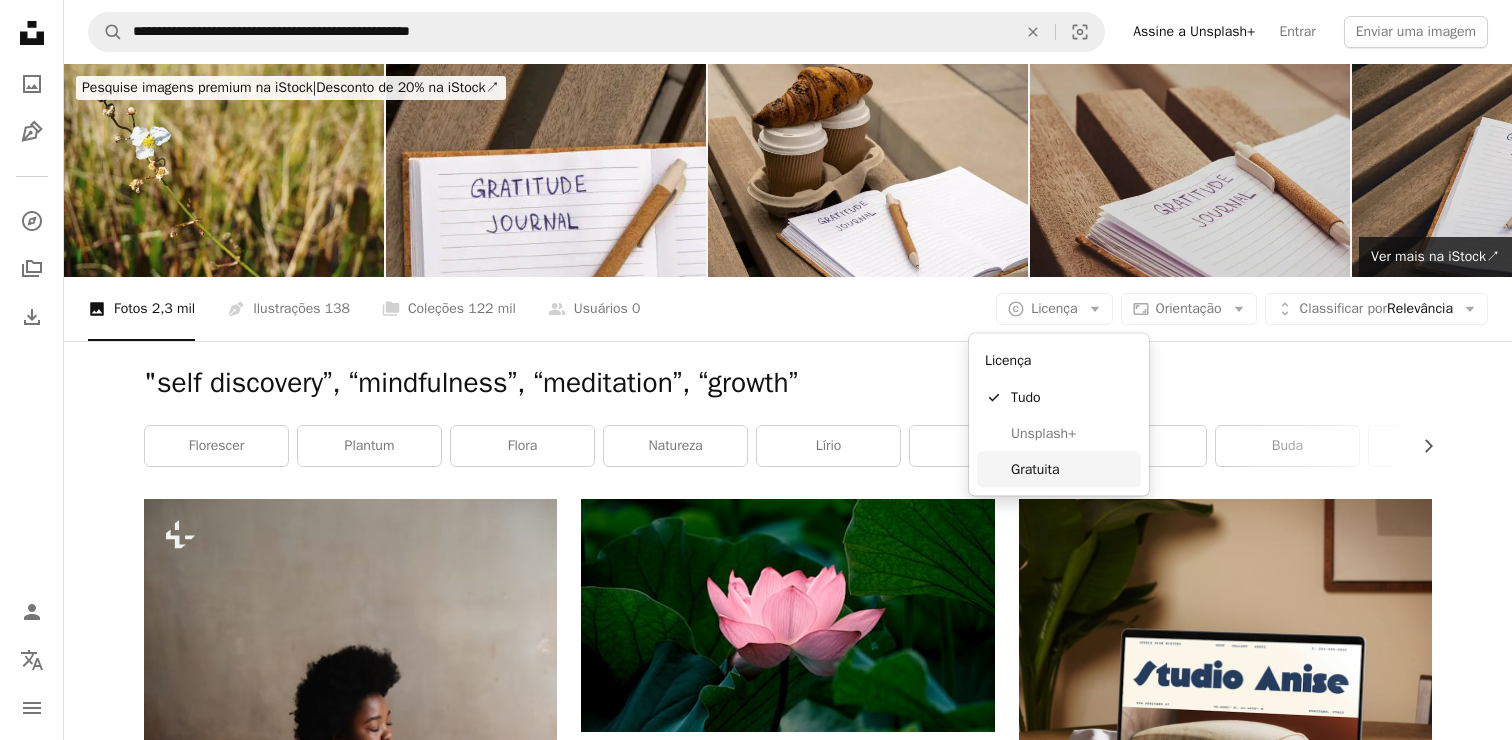 click on "Gratuita" at bounding box center (1059, 469) 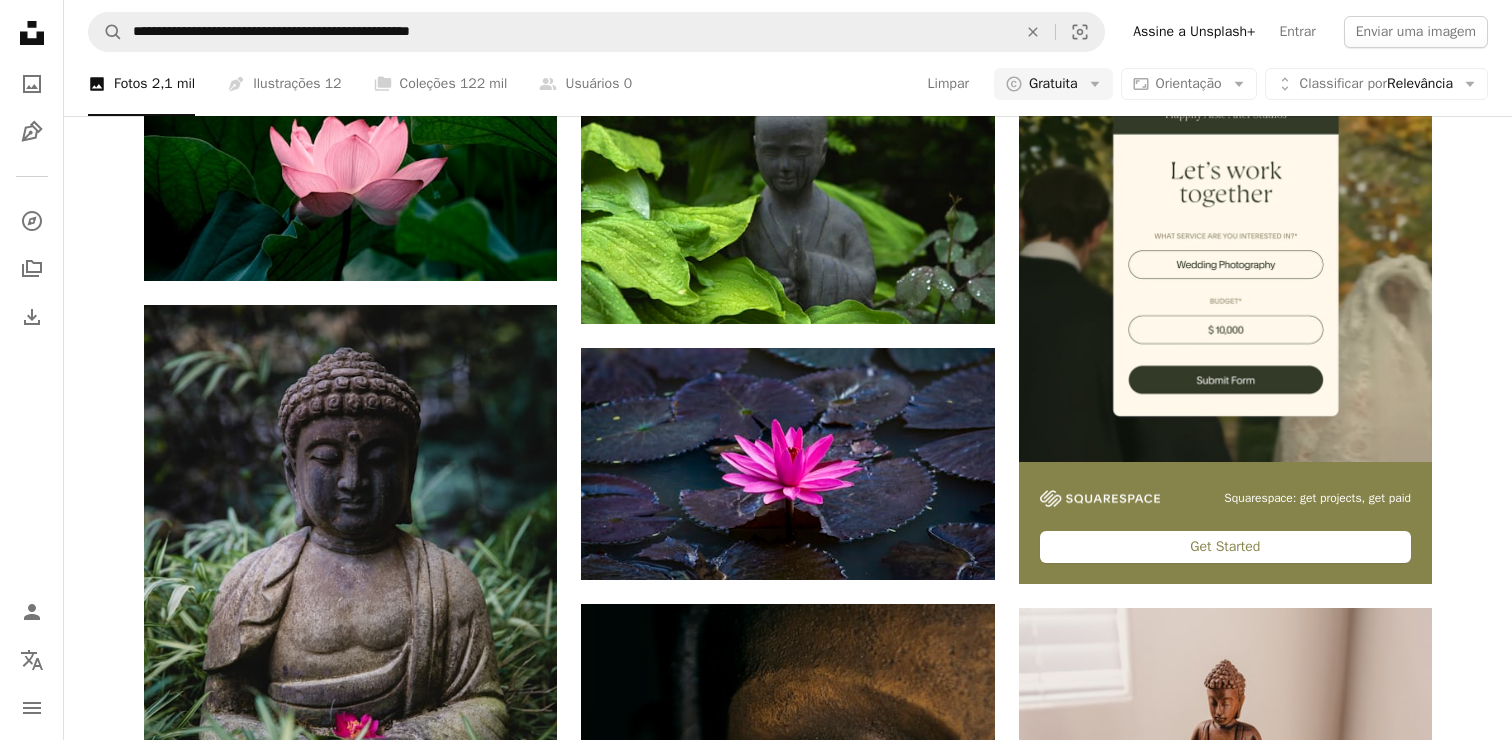 scroll, scrollTop: 456, scrollLeft: 0, axis: vertical 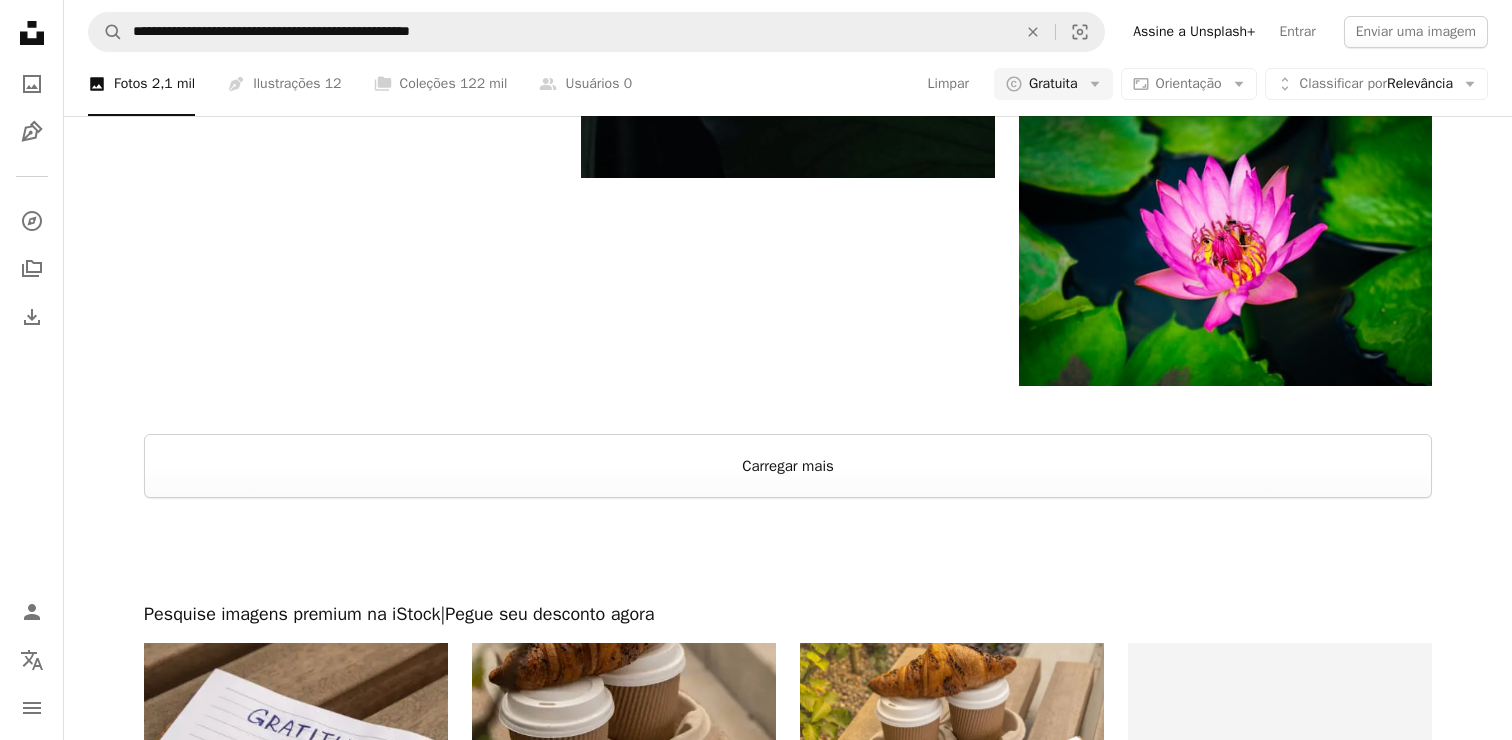 click on "Carregar mais" at bounding box center [788, 466] 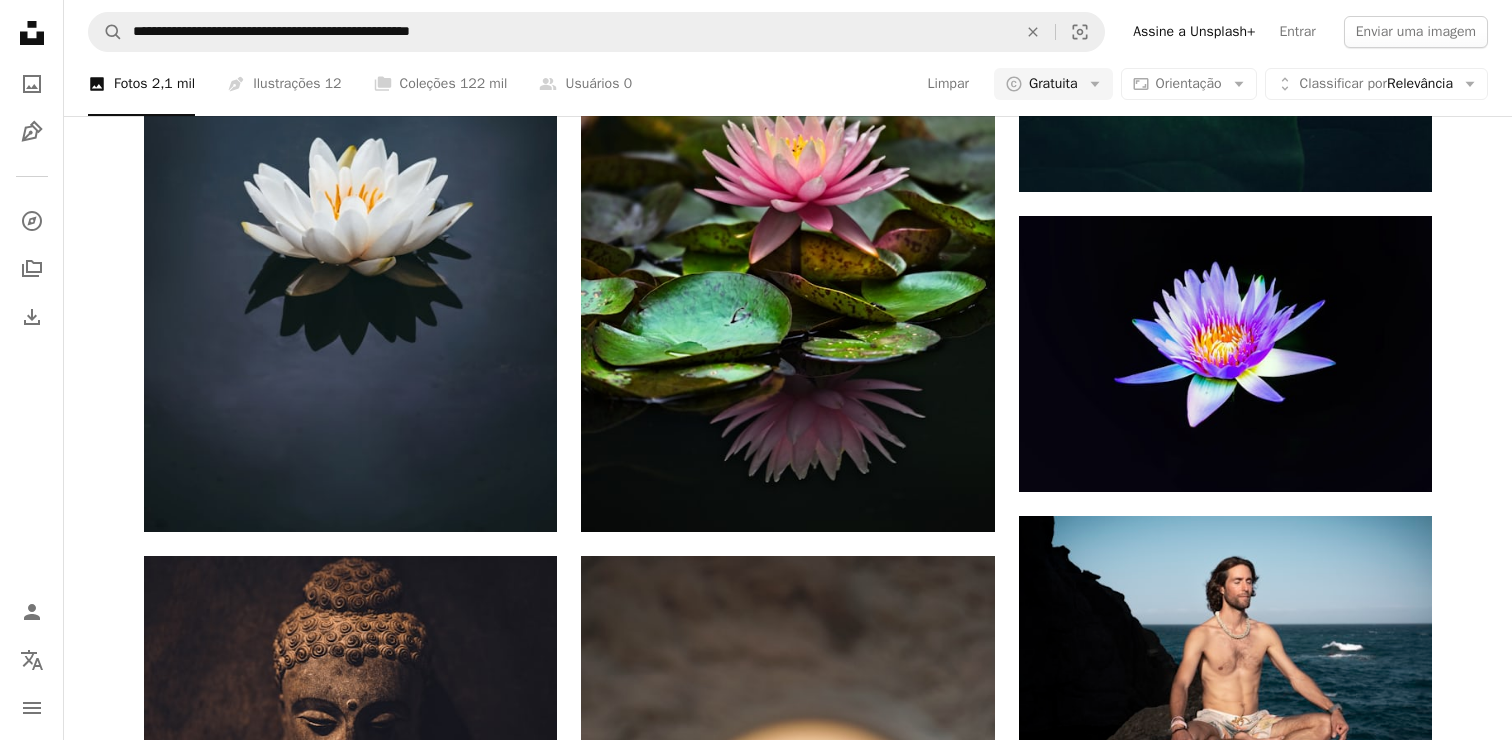 scroll, scrollTop: 1030, scrollLeft: 0, axis: vertical 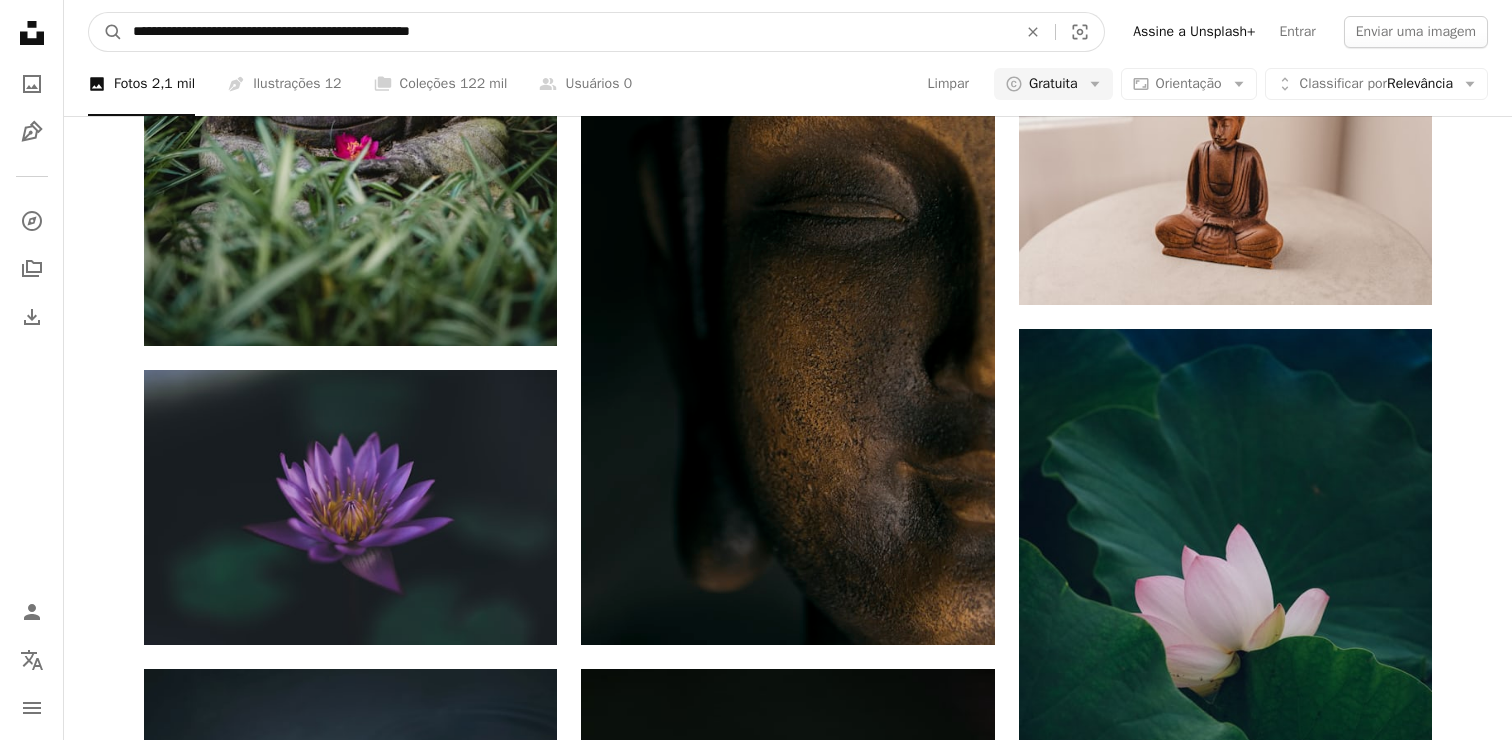 click on "**********" at bounding box center [567, 32] 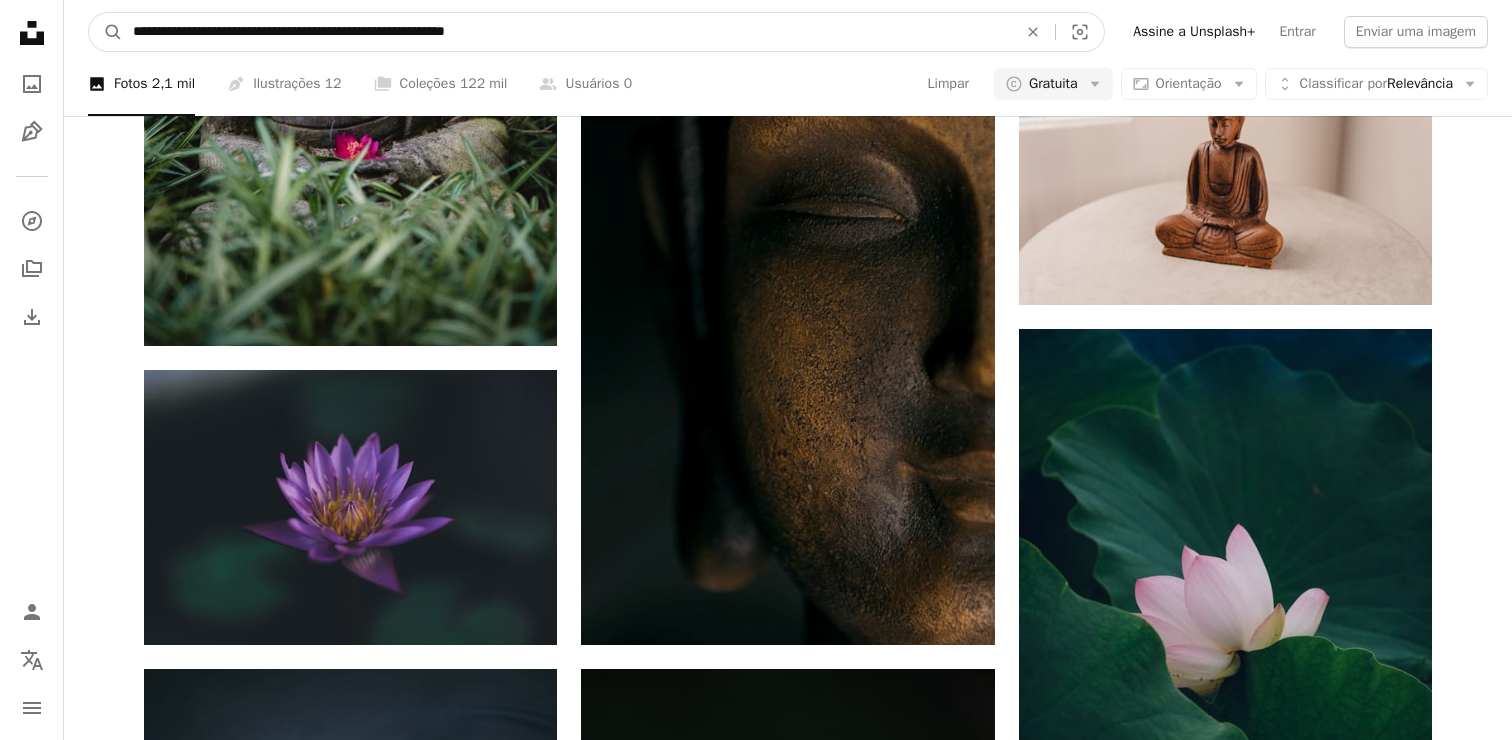 type on "**********" 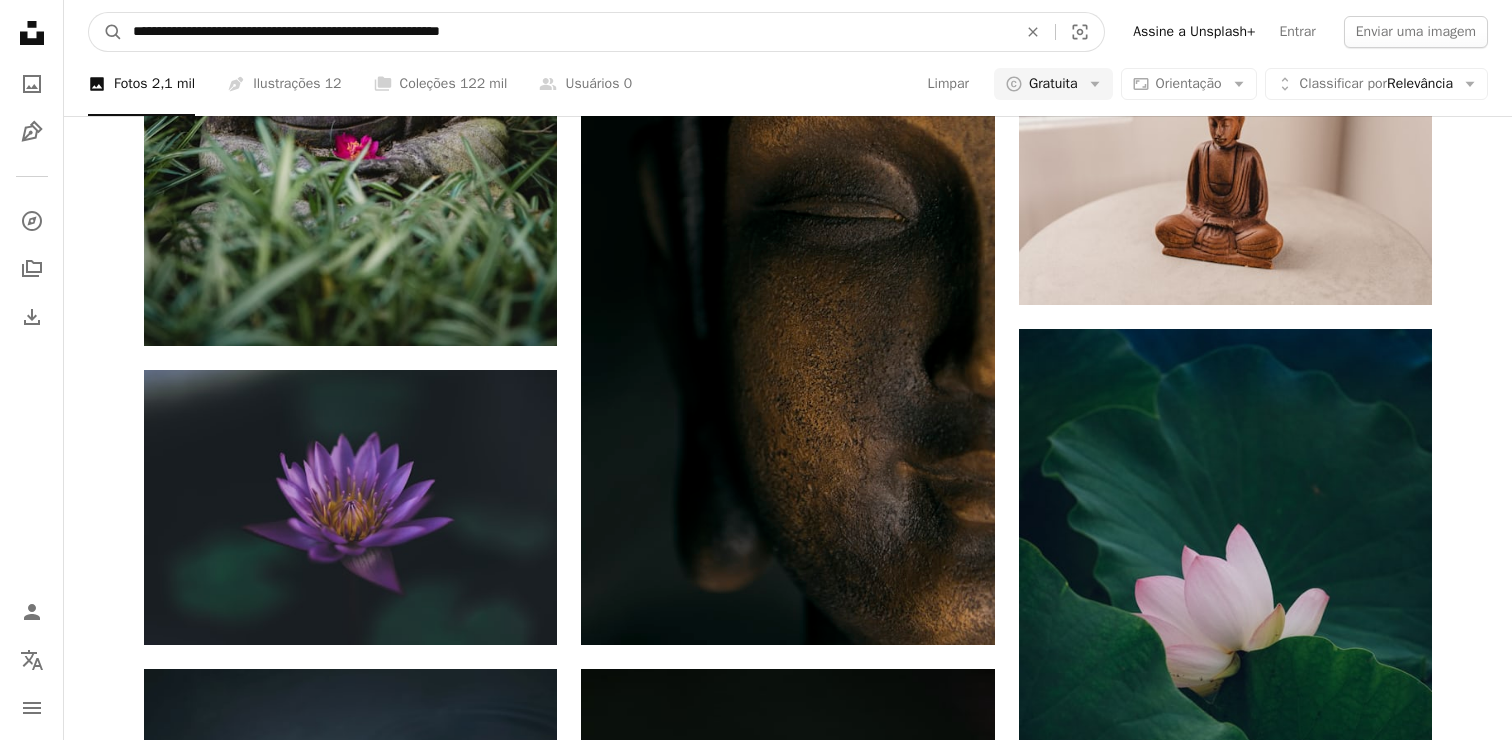 click on "A magnifying glass" at bounding box center [106, 32] 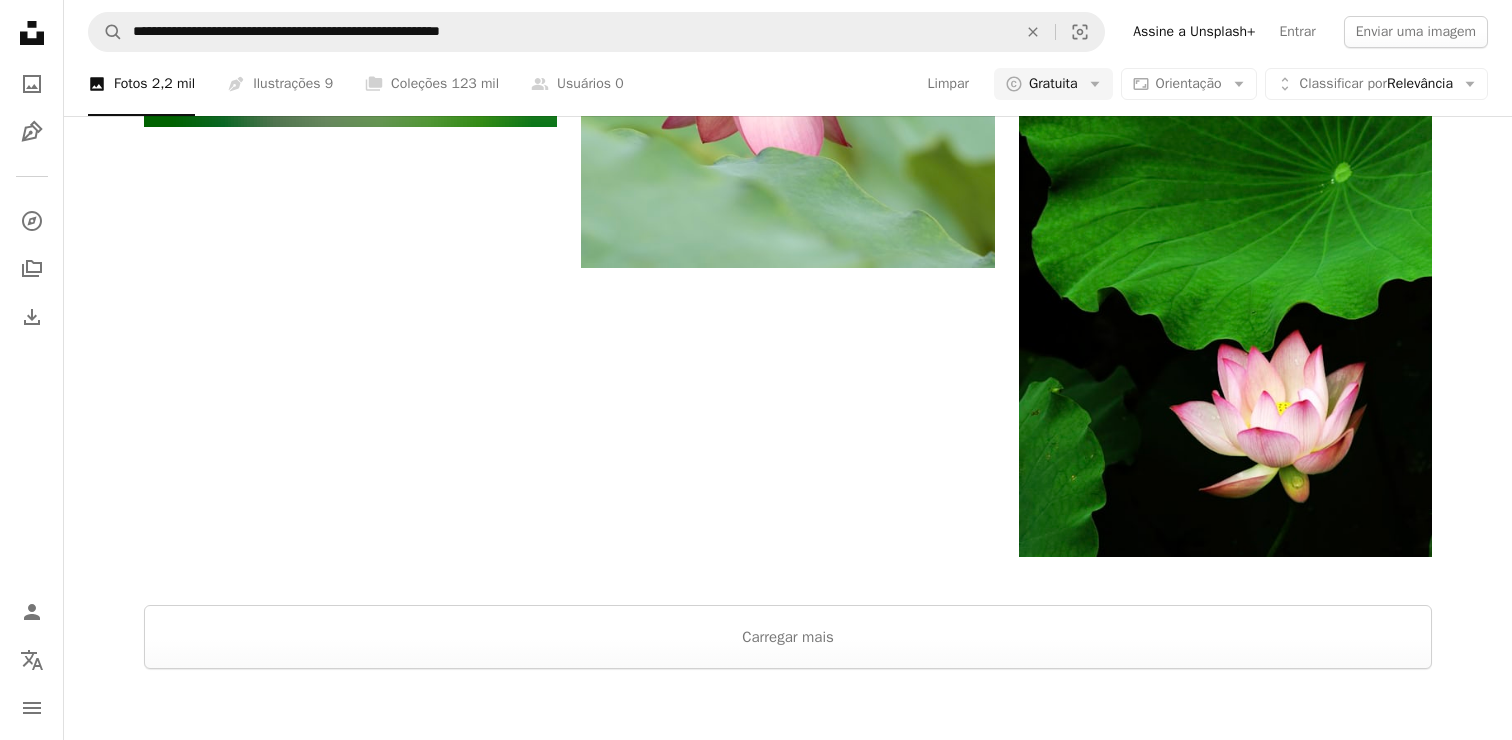 scroll, scrollTop: 2941, scrollLeft: 0, axis: vertical 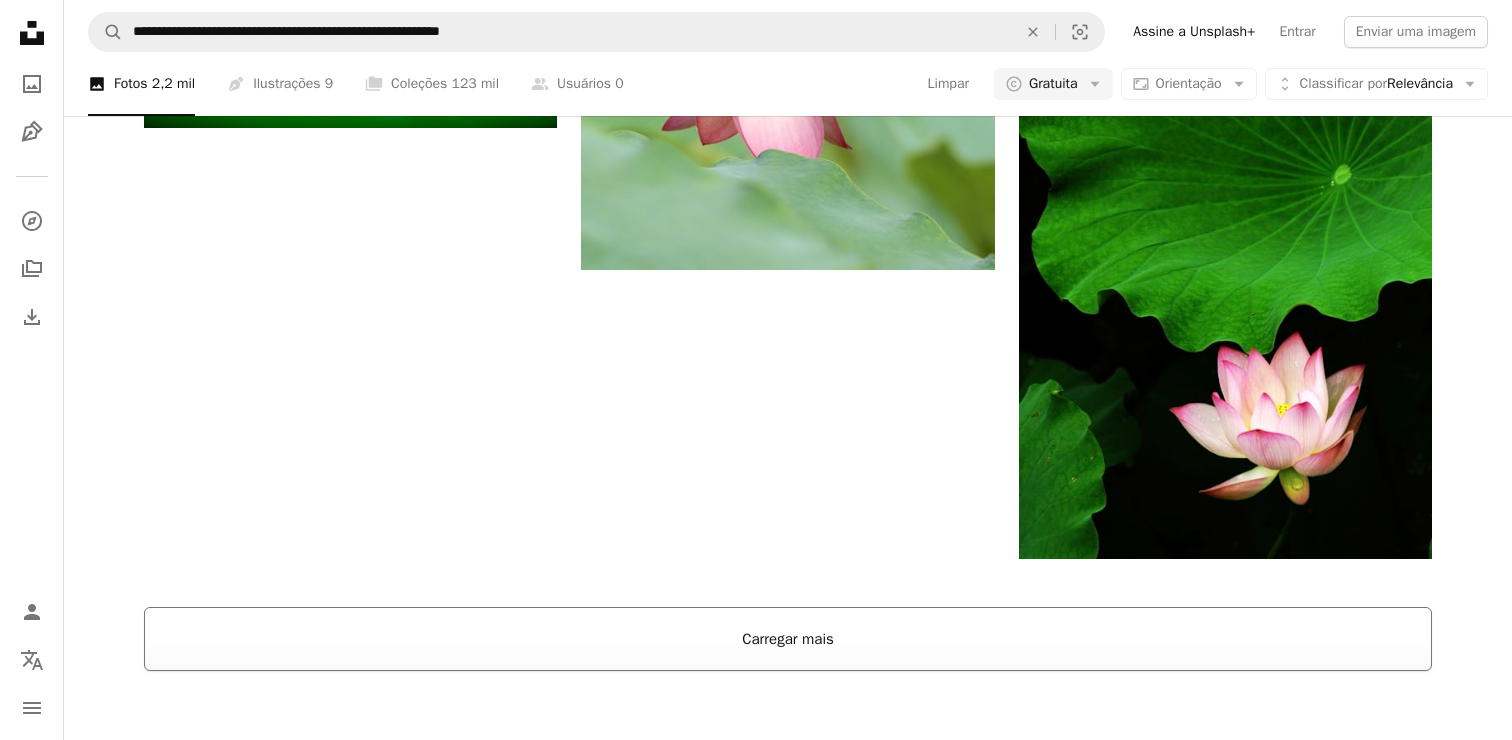 click on "Carregar mais" at bounding box center [788, 639] 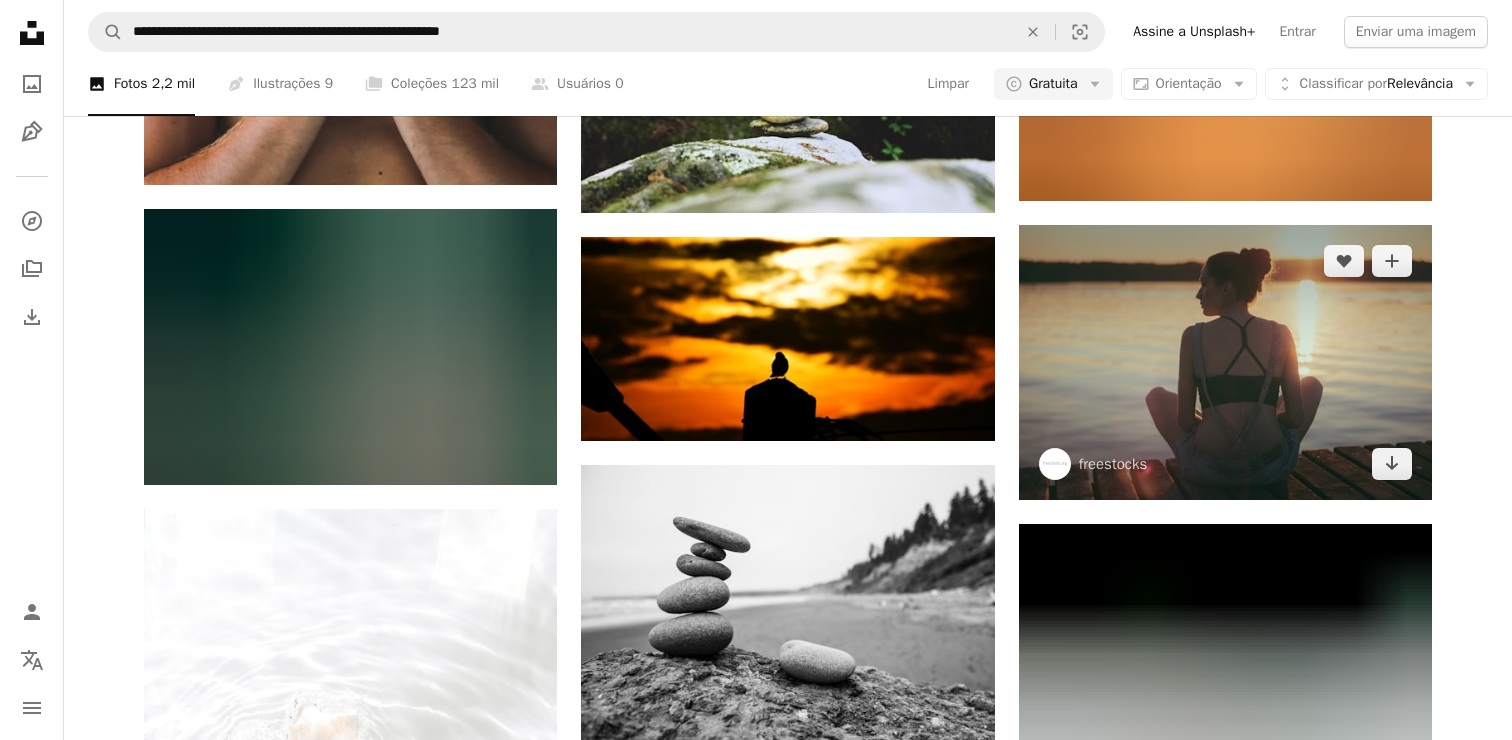 scroll, scrollTop: 19589, scrollLeft: 0, axis: vertical 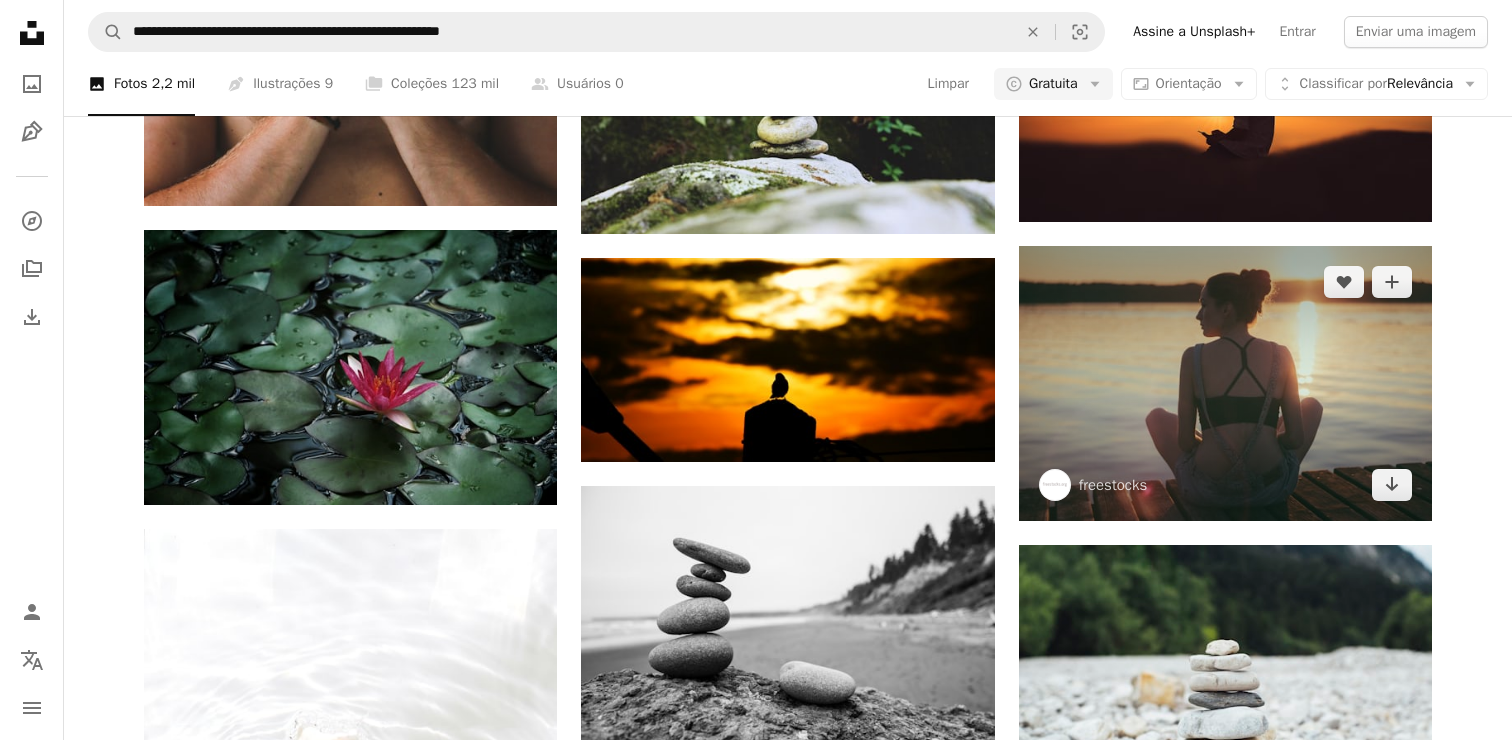click at bounding box center (1225, 383) 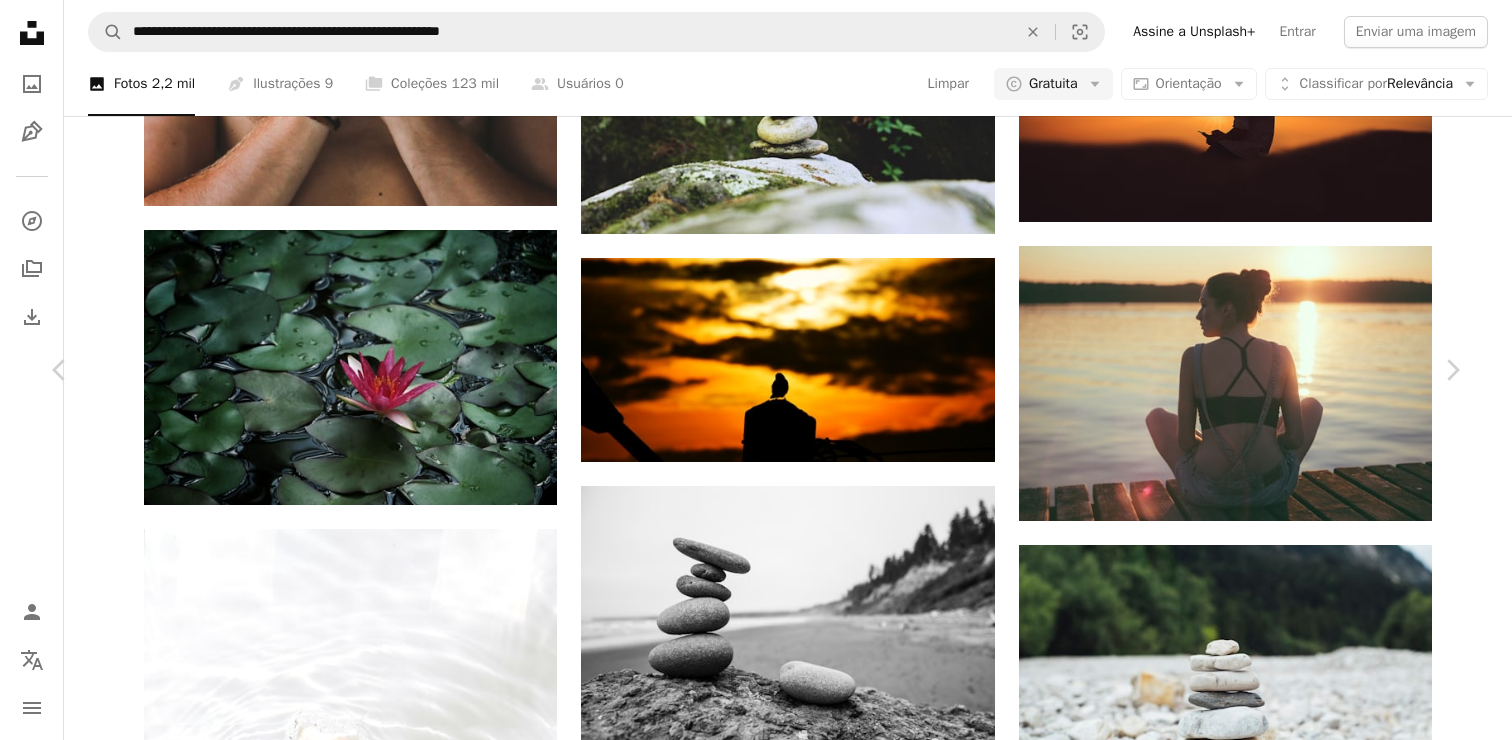 click on "freestocks freestocks A heart A plus sign Editar imagem   Plus sign for Unsplash+ Baixar gratuitamente Chevron down" at bounding box center [748, 4911] 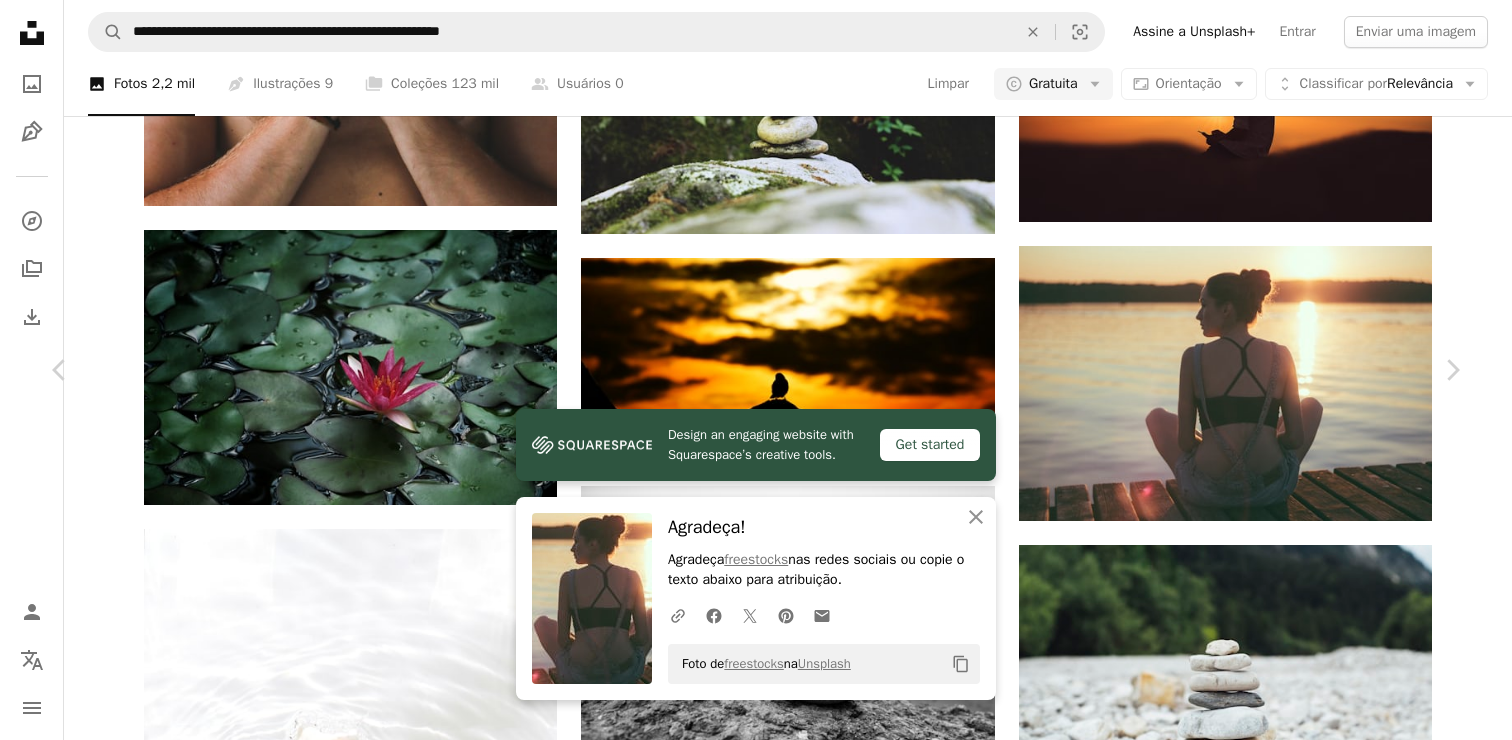 click at bounding box center [748, 5242] 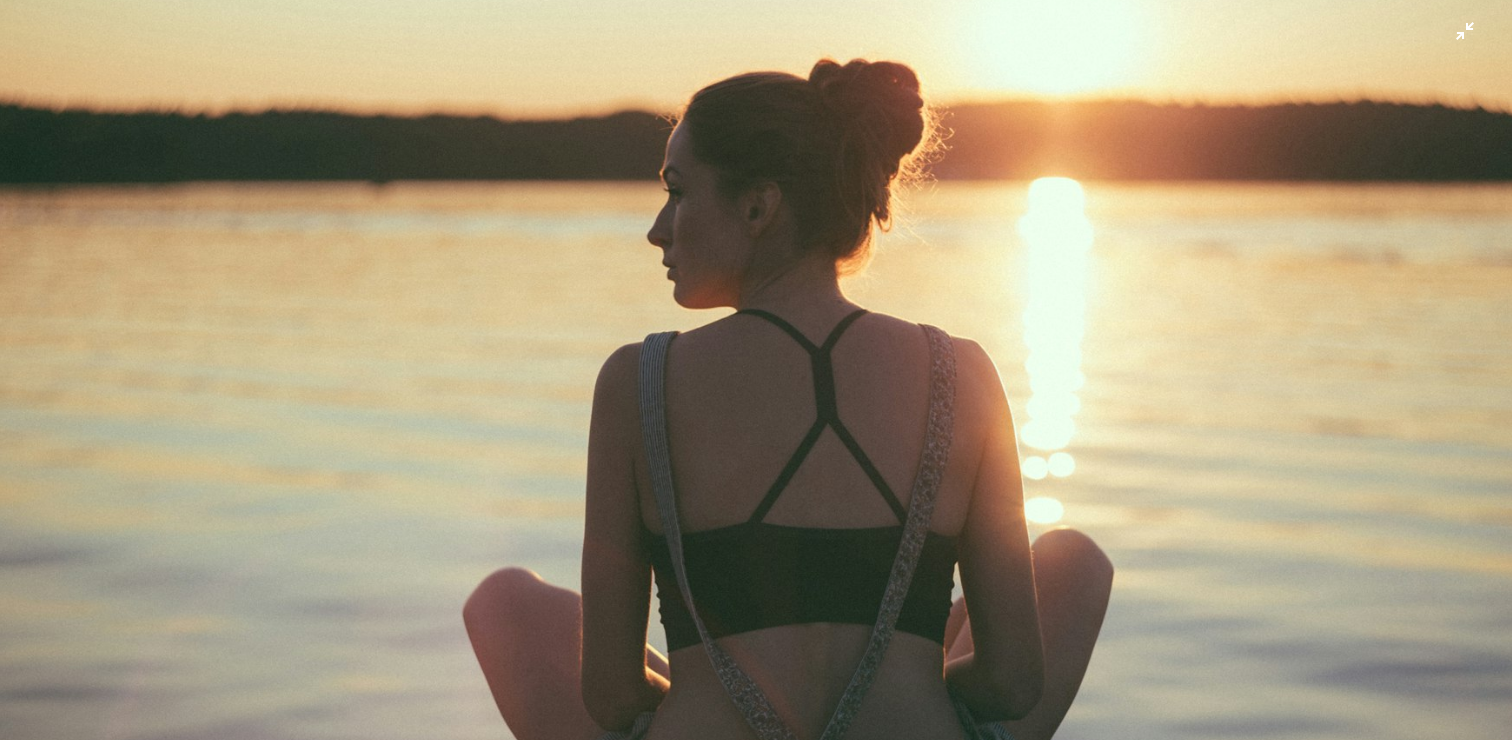 scroll, scrollTop: 11, scrollLeft: 0, axis: vertical 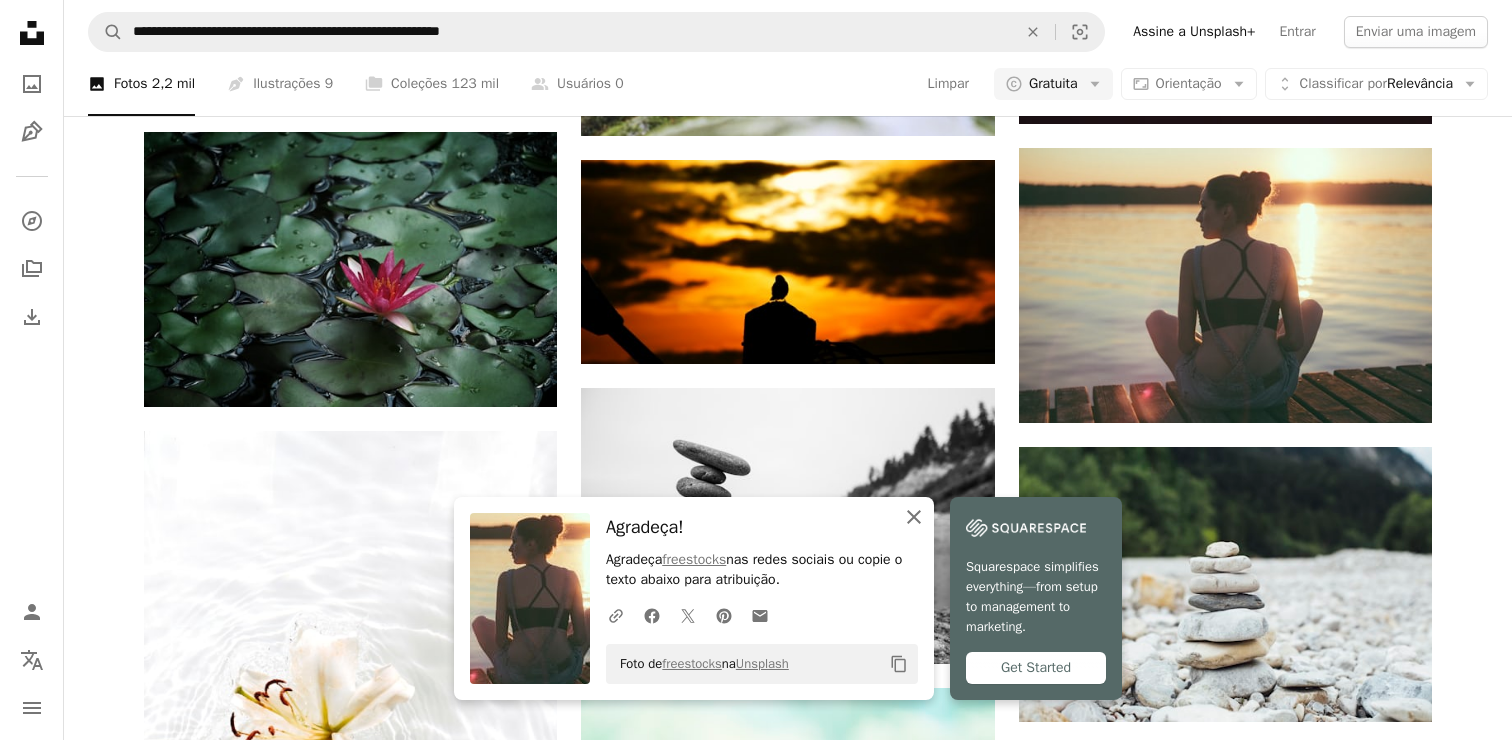 click 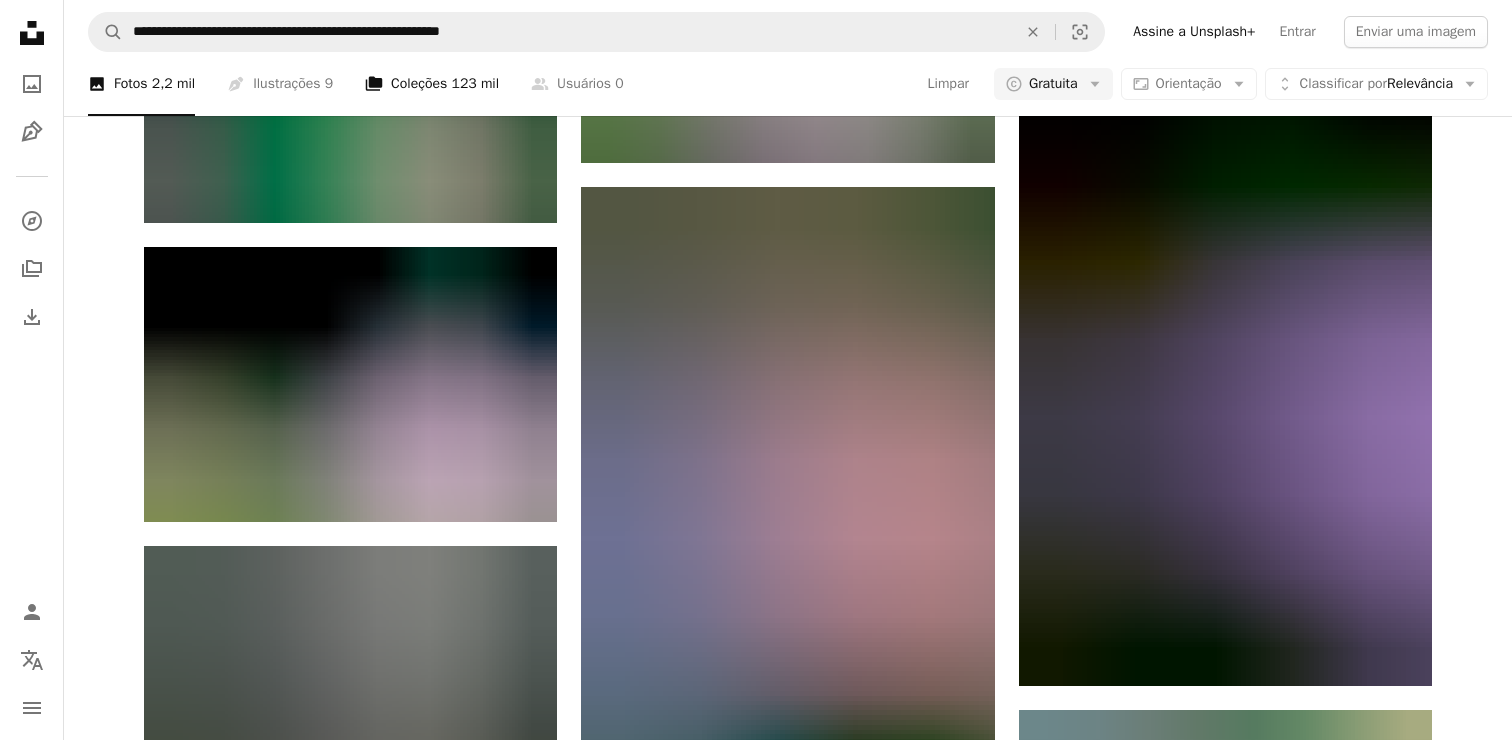 scroll, scrollTop: 73720, scrollLeft: 0, axis: vertical 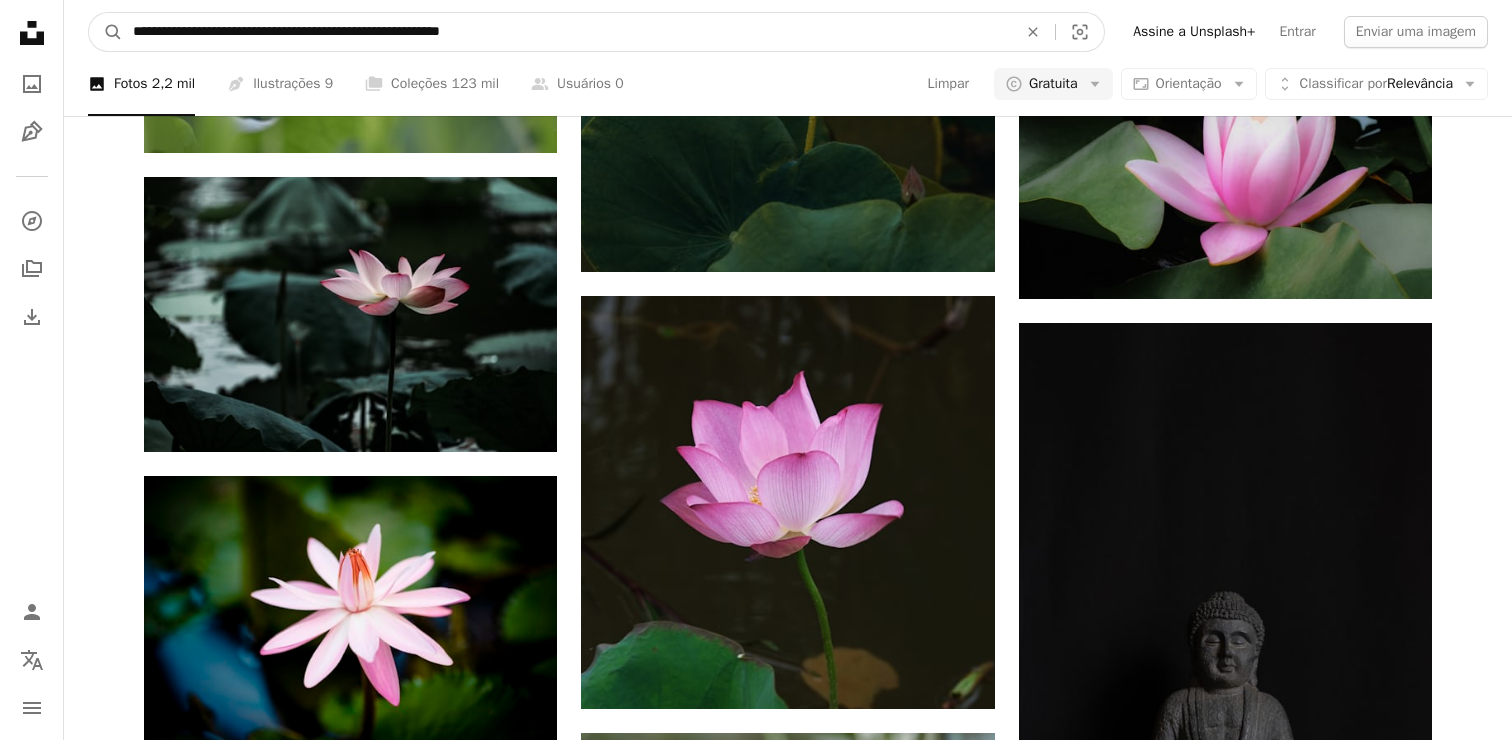 drag, startPoint x: 237, startPoint y: 26, endPoint x: 721, endPoint y: 79, distance: 486.89322 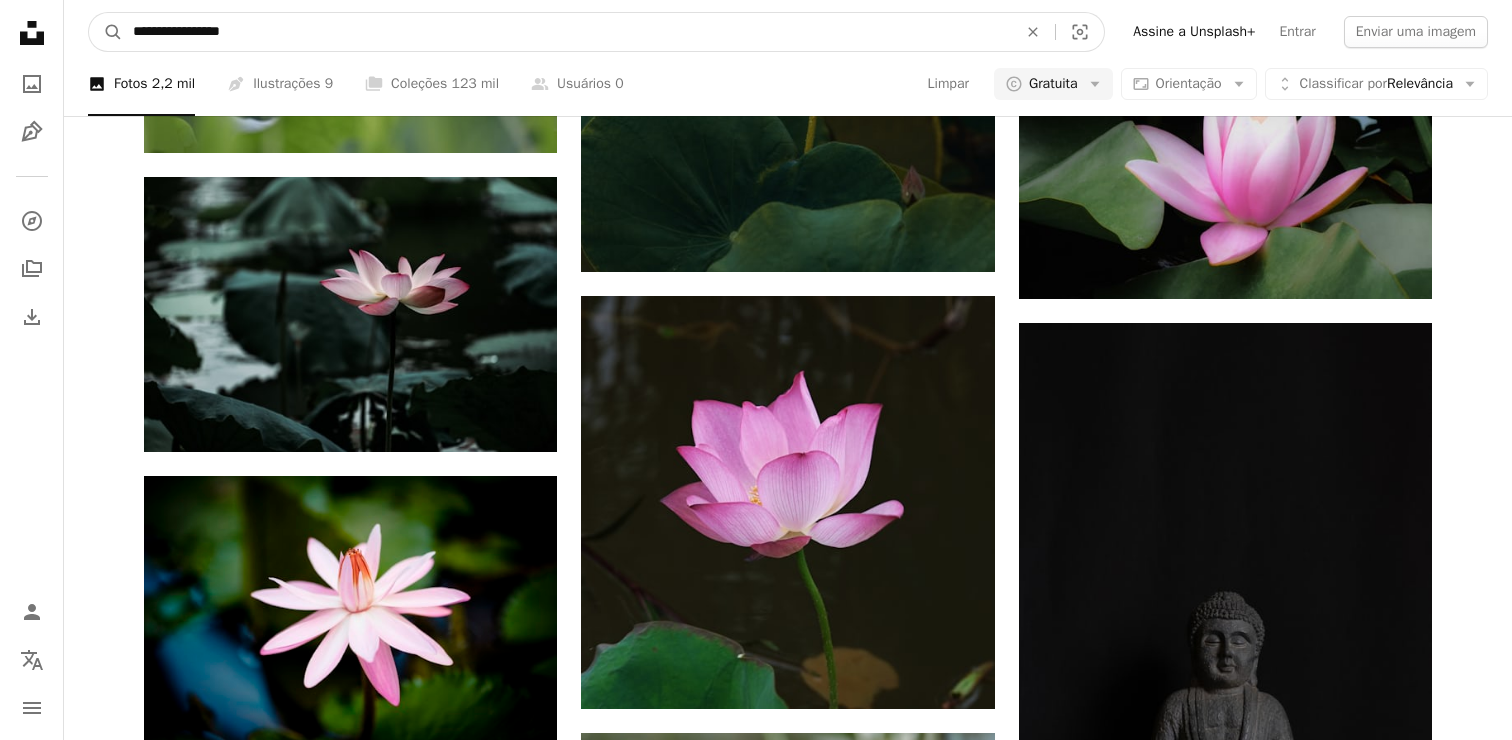 click on "A magnifying glass" at bounding box center [106, 32] 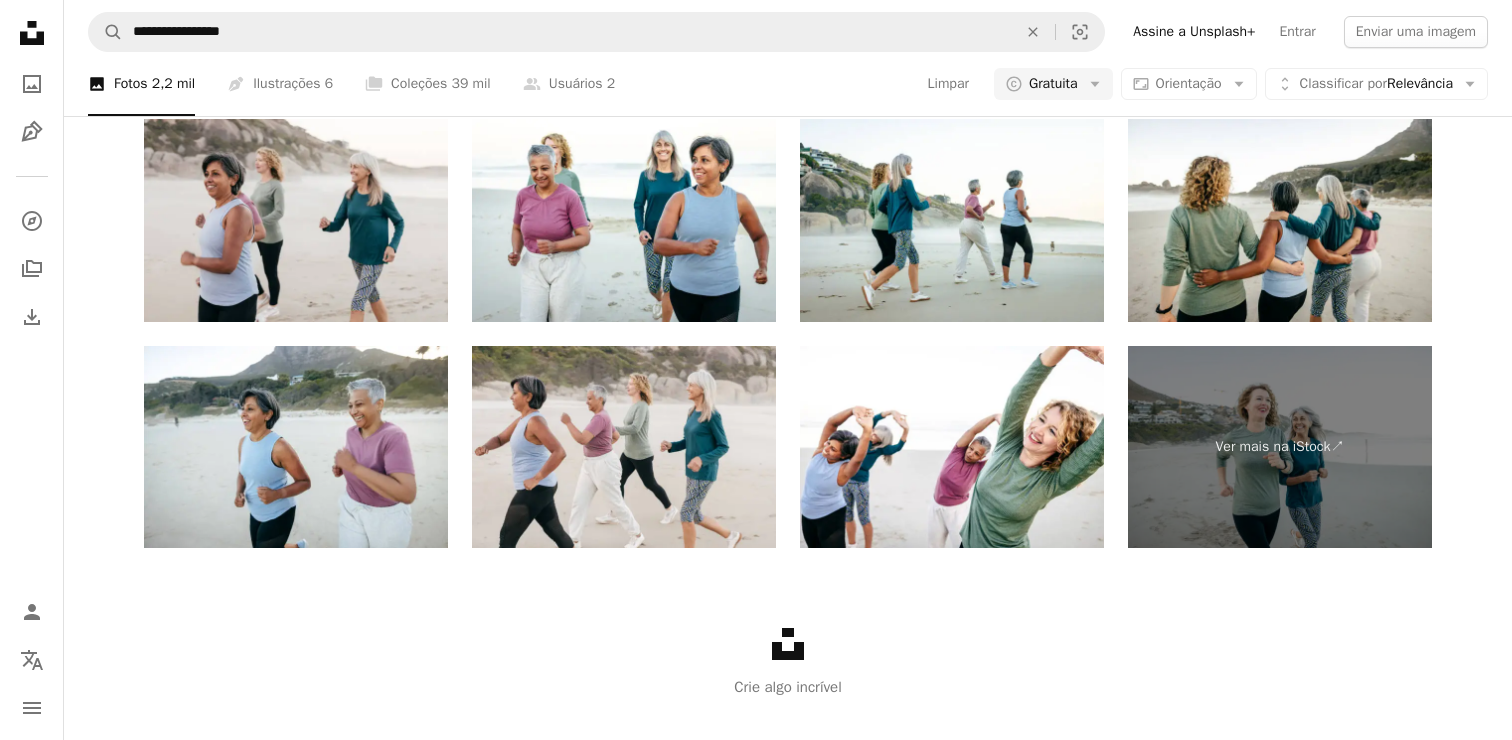 scroll, scrollTop: 4578, scrollLeft: 0, axis: vertical 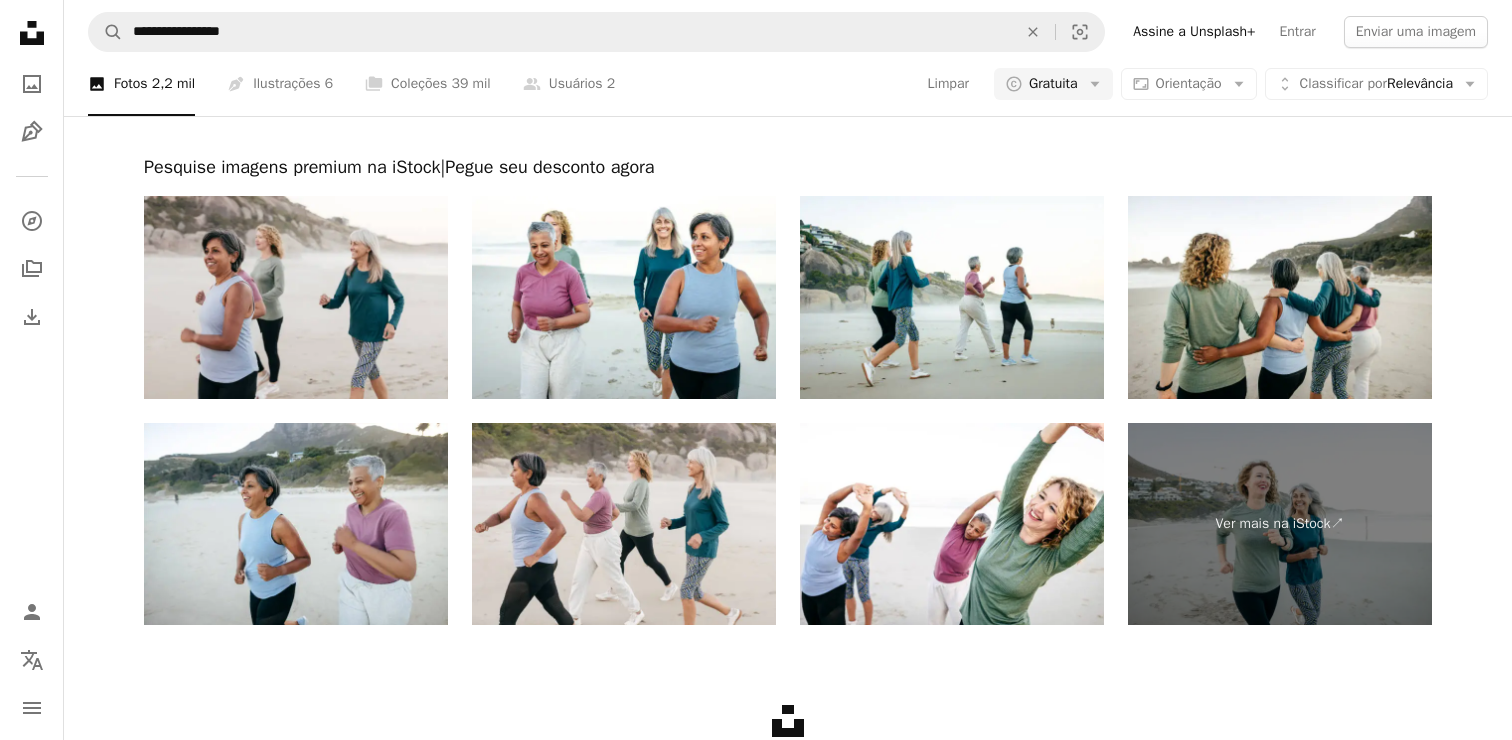 click on "Unsplash logo Crie algo incrível" at bounding box center [788, 740] 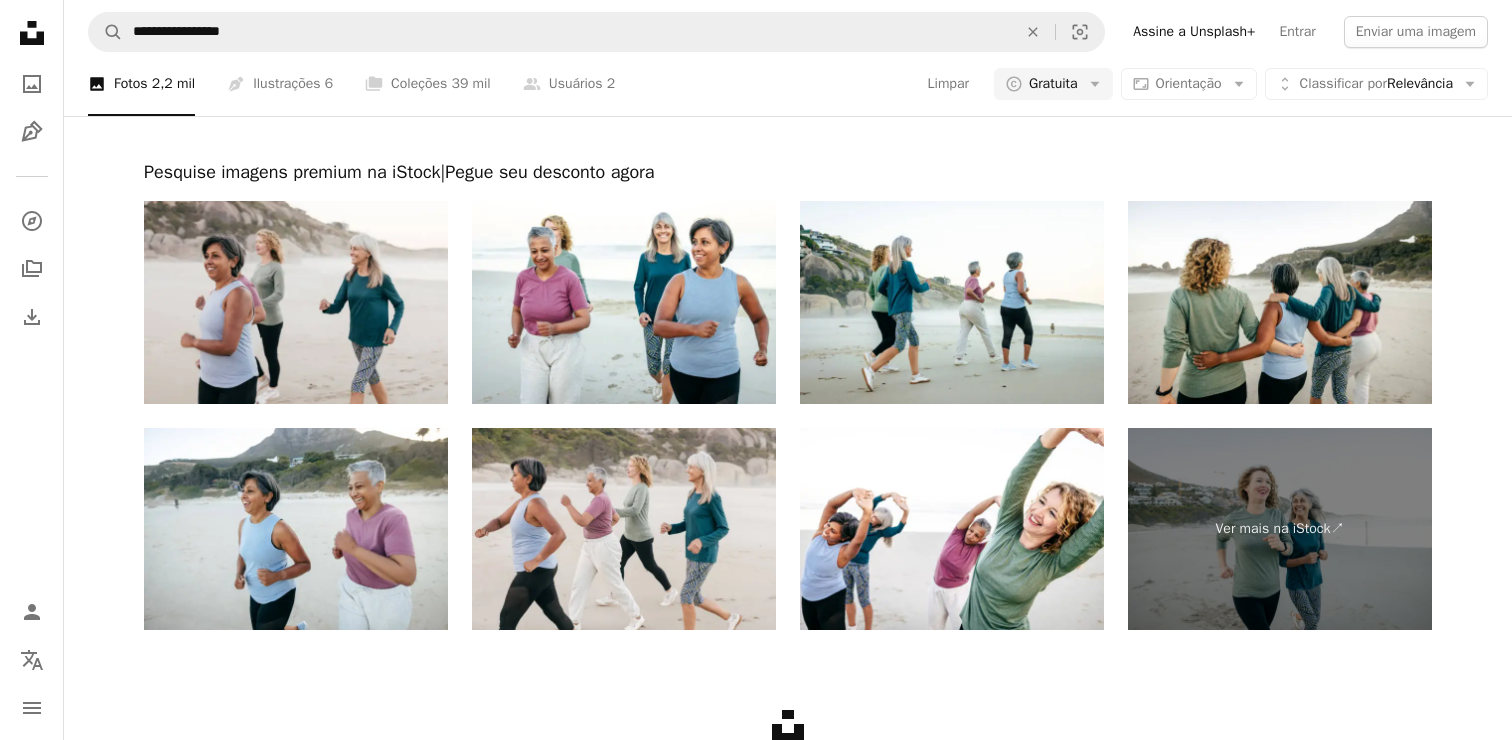 scroll, scrollTop: 4578, scrollLeft: 0, axis: vertical 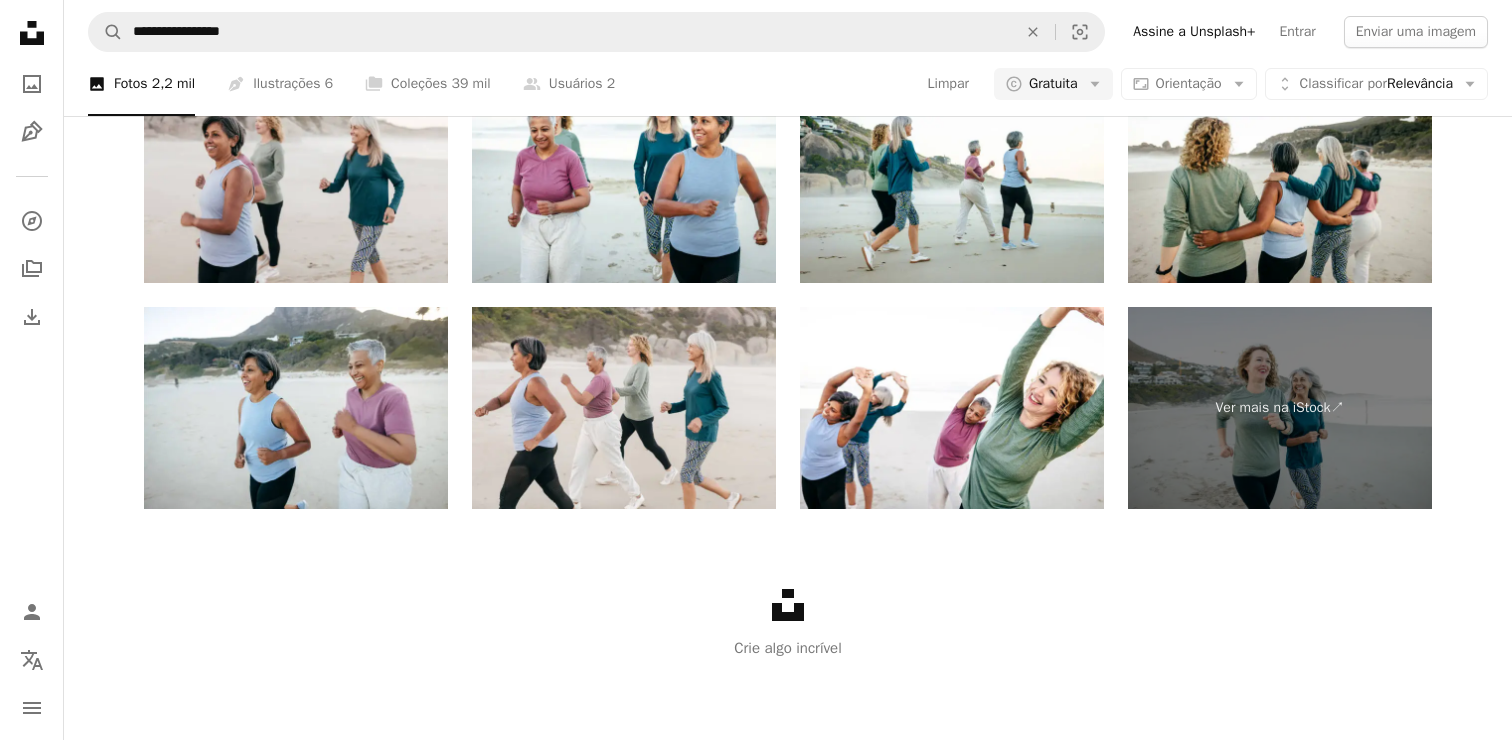 click 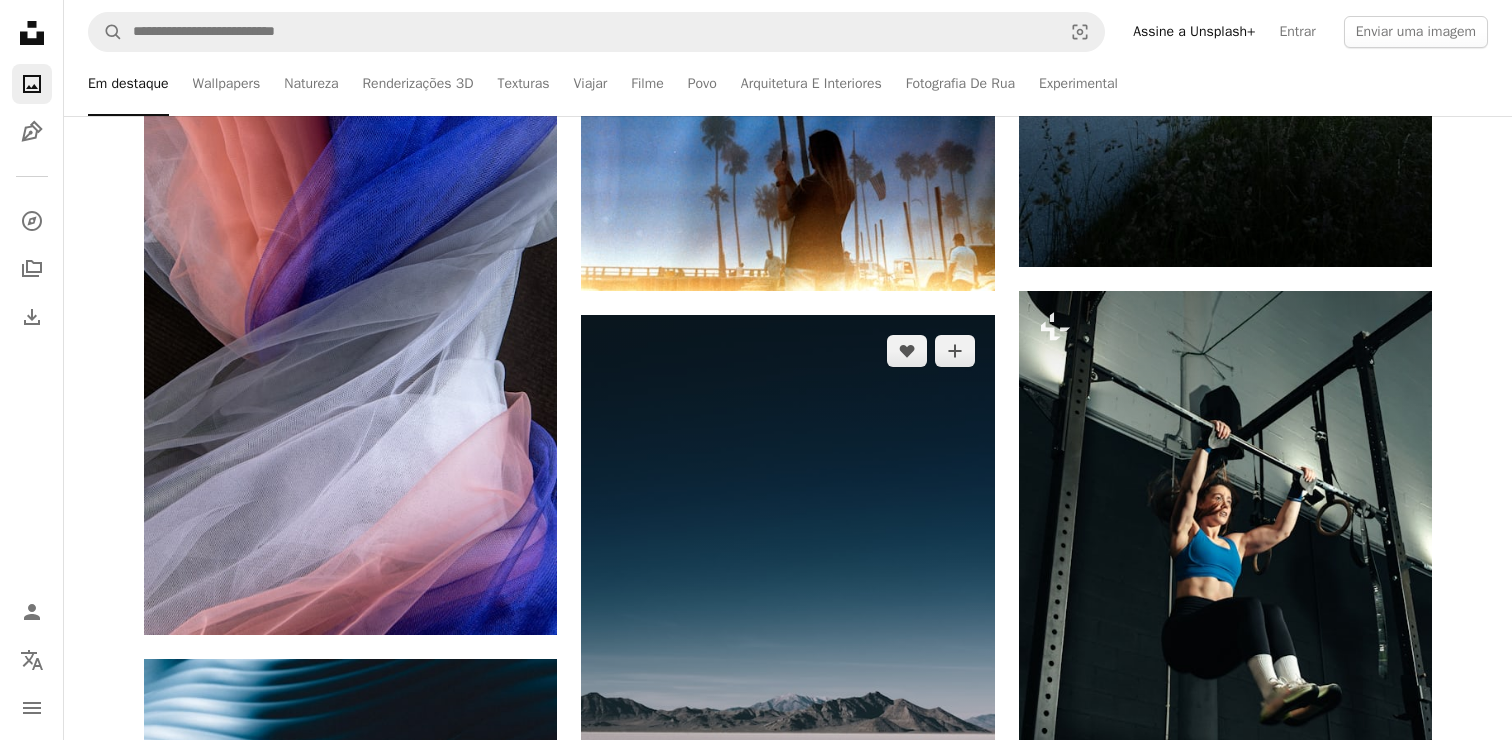 scroll, scrollTop: 0, scrollLeft: 0, axis: both 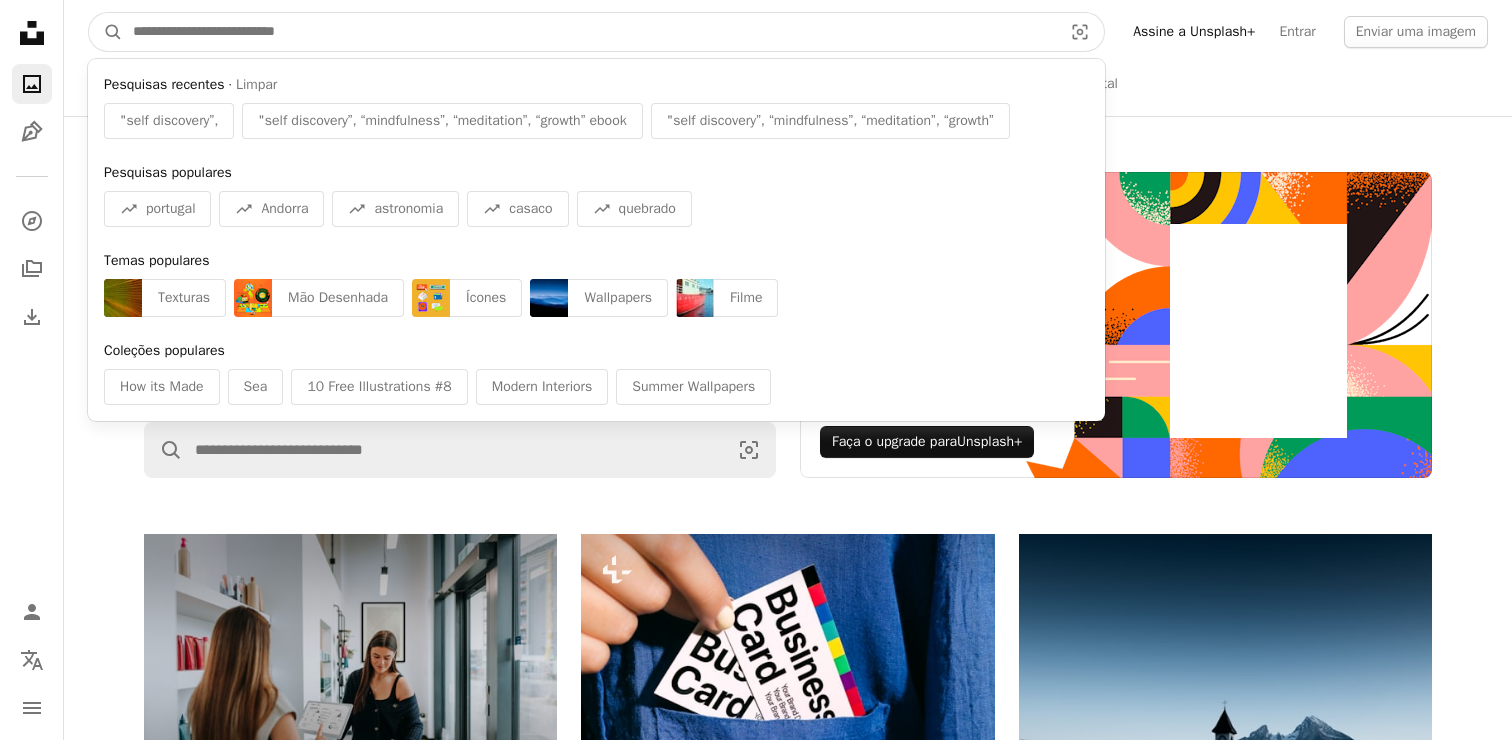 click at bounding box center [589, 32] 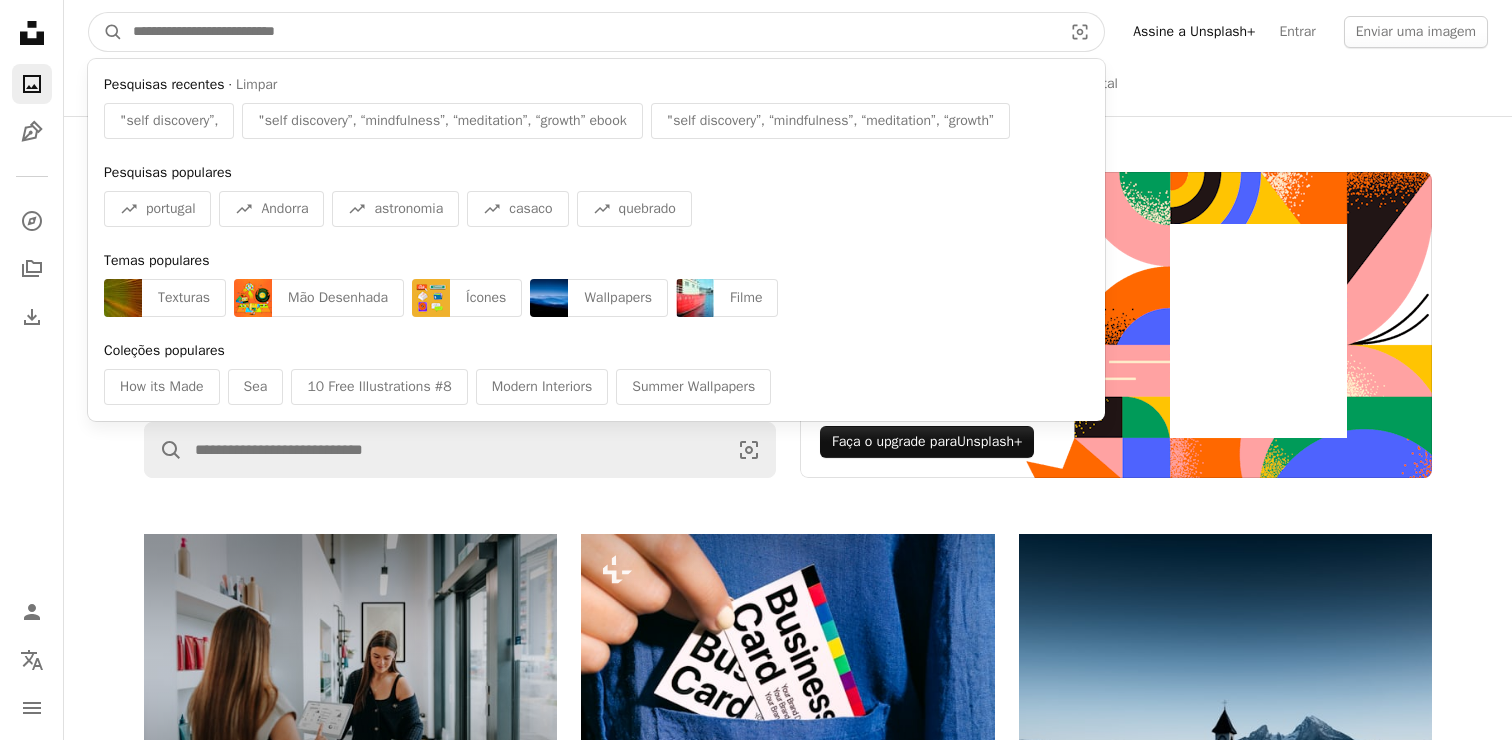 click at bounding box center [589, 32] 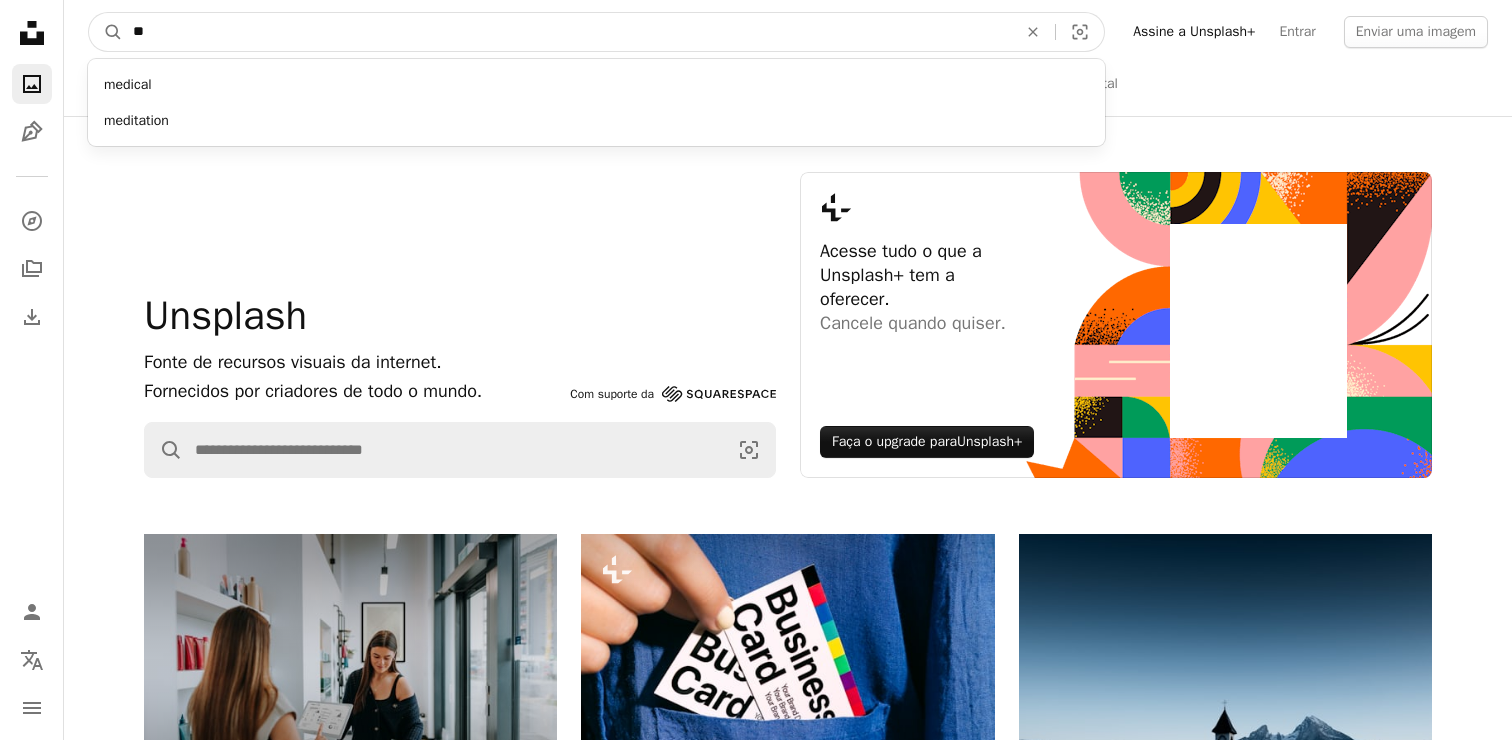 type on "*" 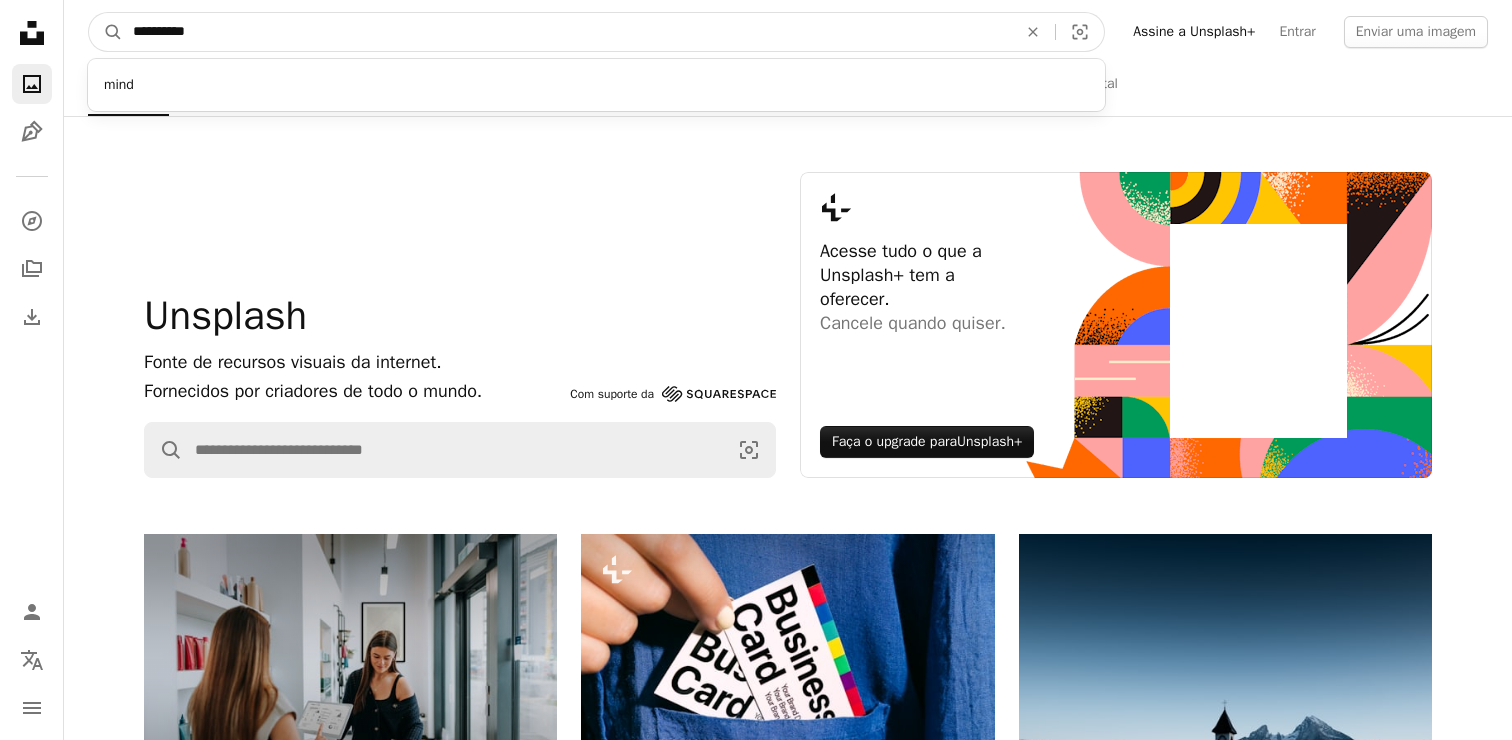type on "**********" 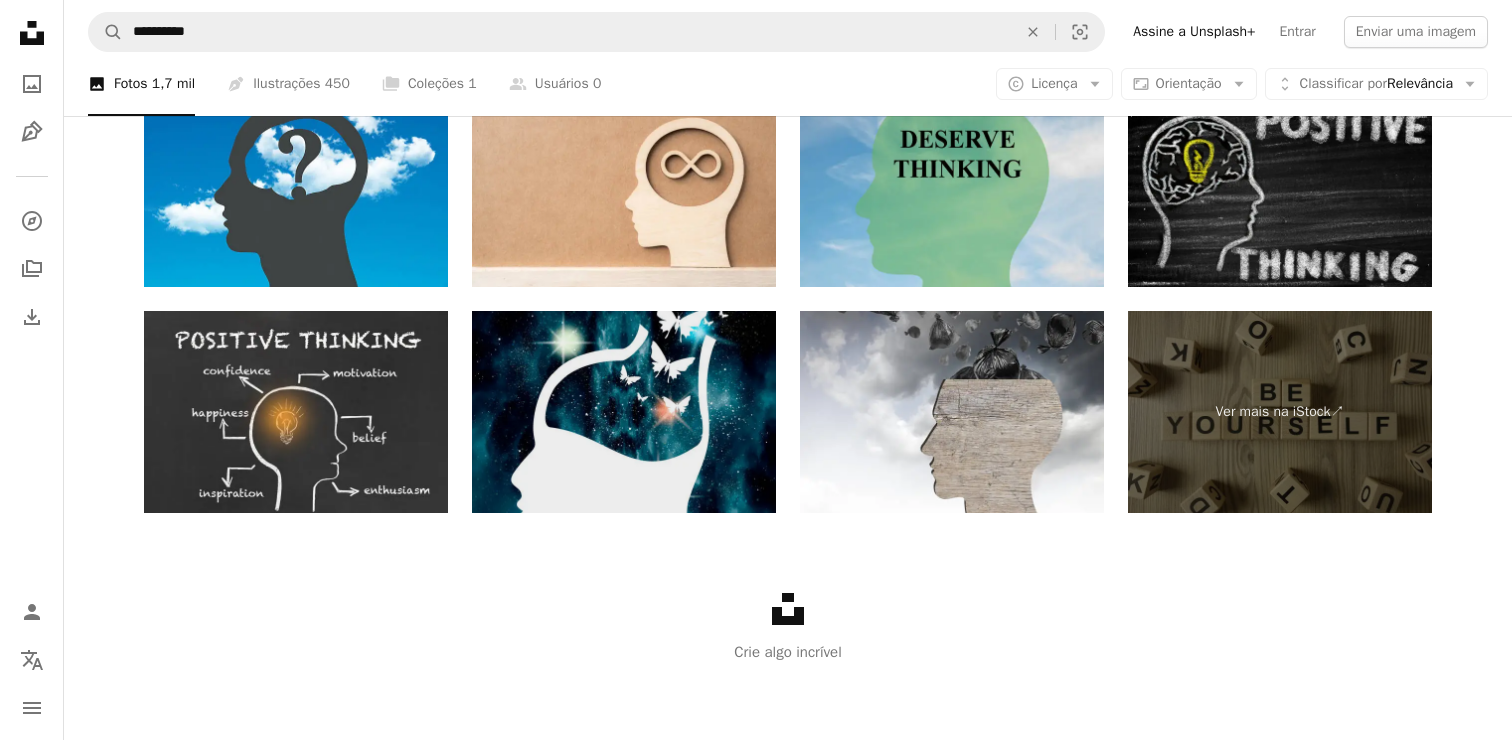 scroll, scrollTop: 4236, scrollLeft: 0, axis: vertical 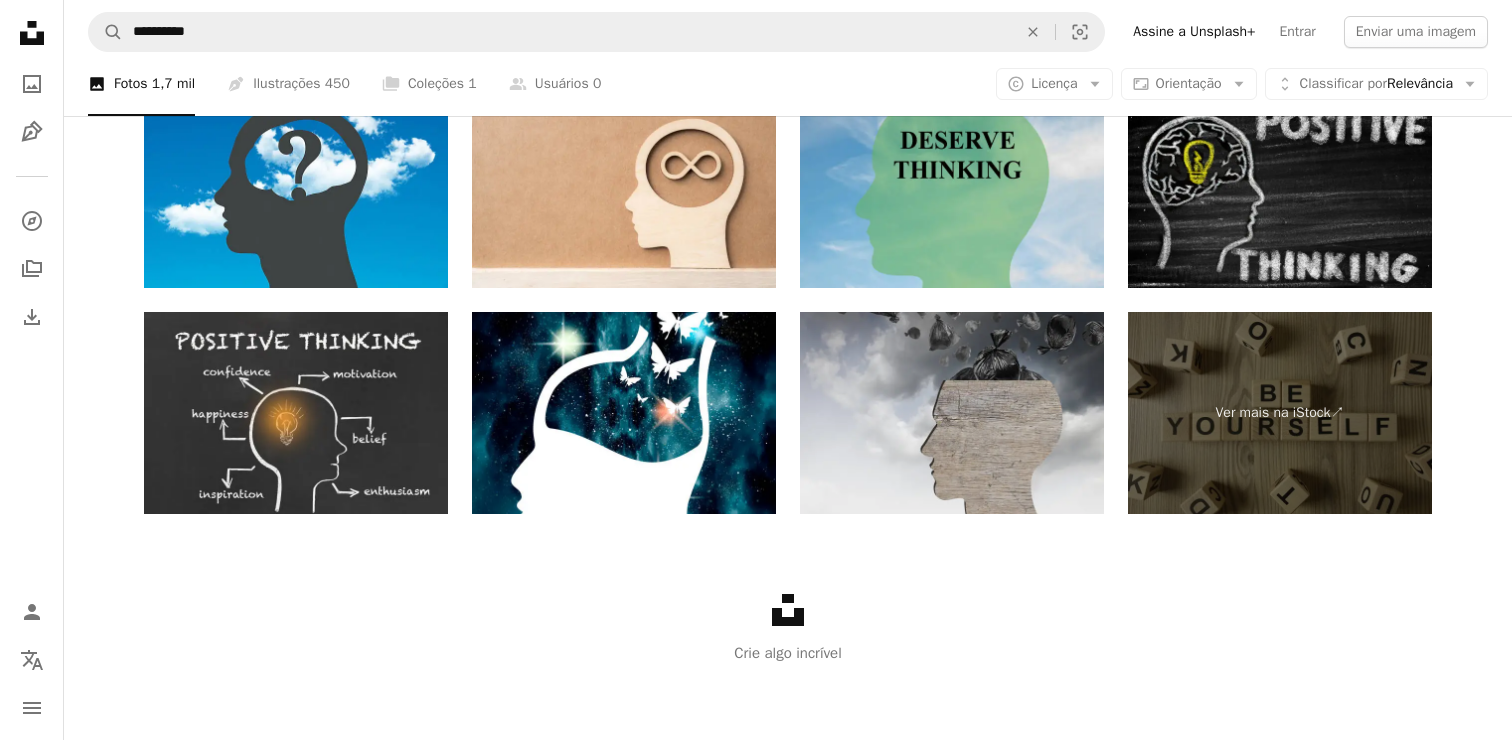 click at bounding box center (952, 413) 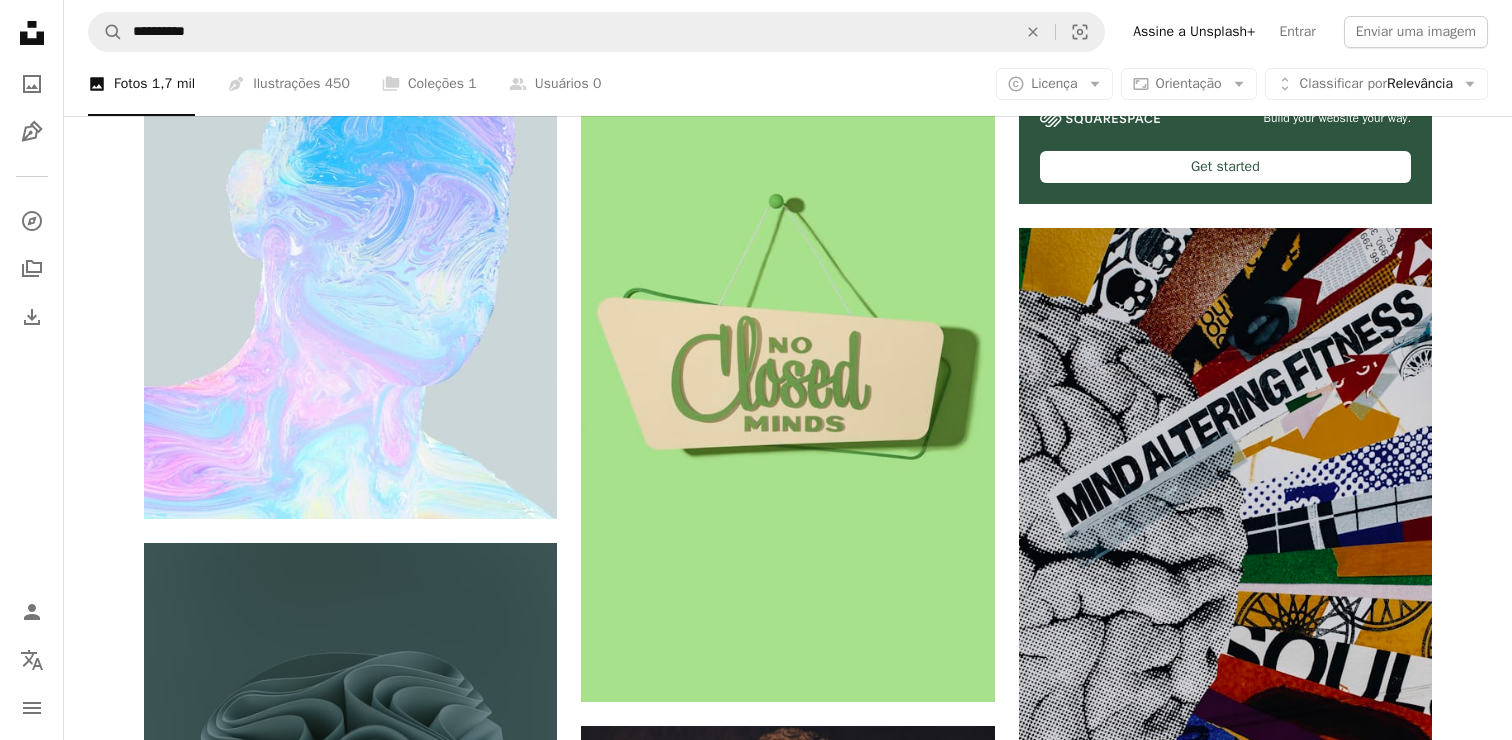 scroll, scrollTop: 223, scrollLeft: 0, axis: vertical 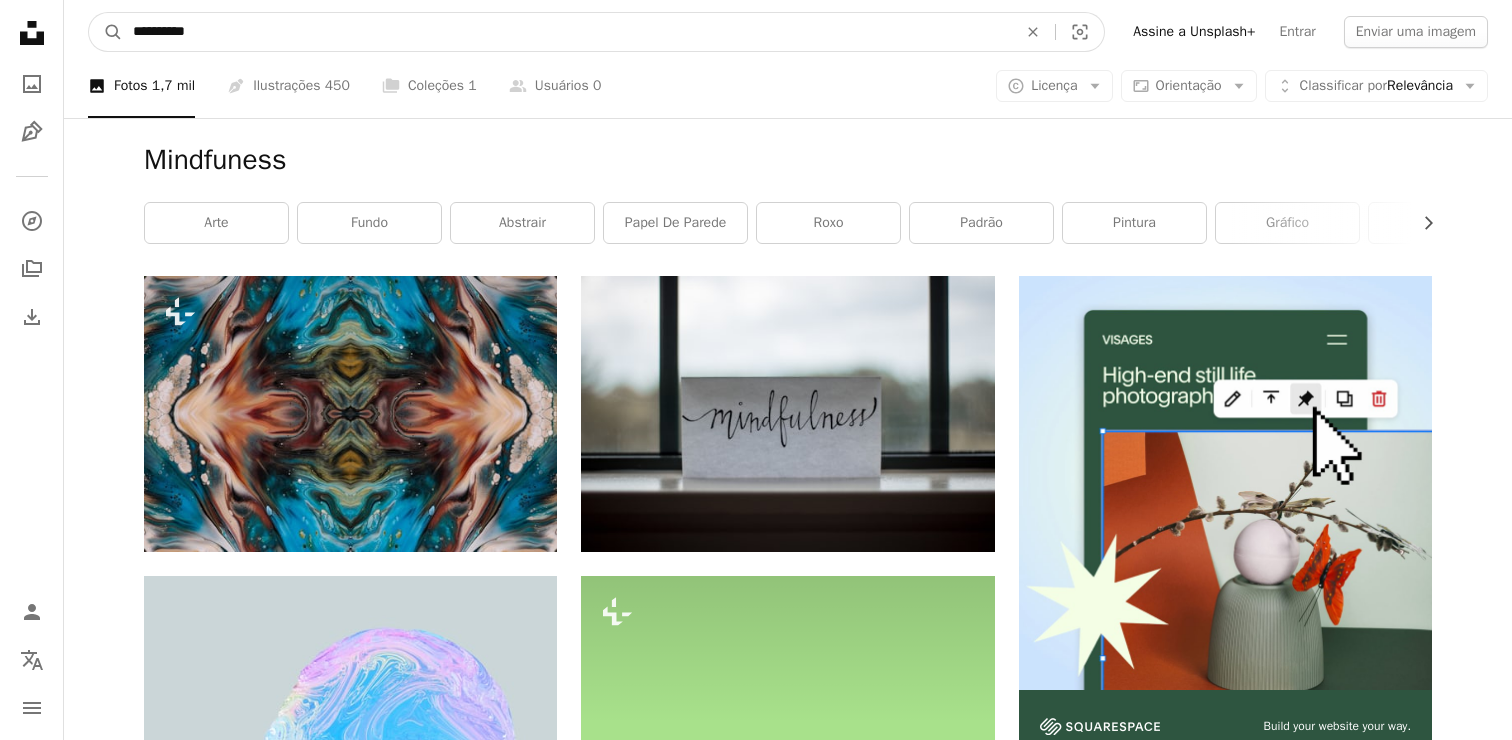 click on "**********" at bounding box center [567, 32] 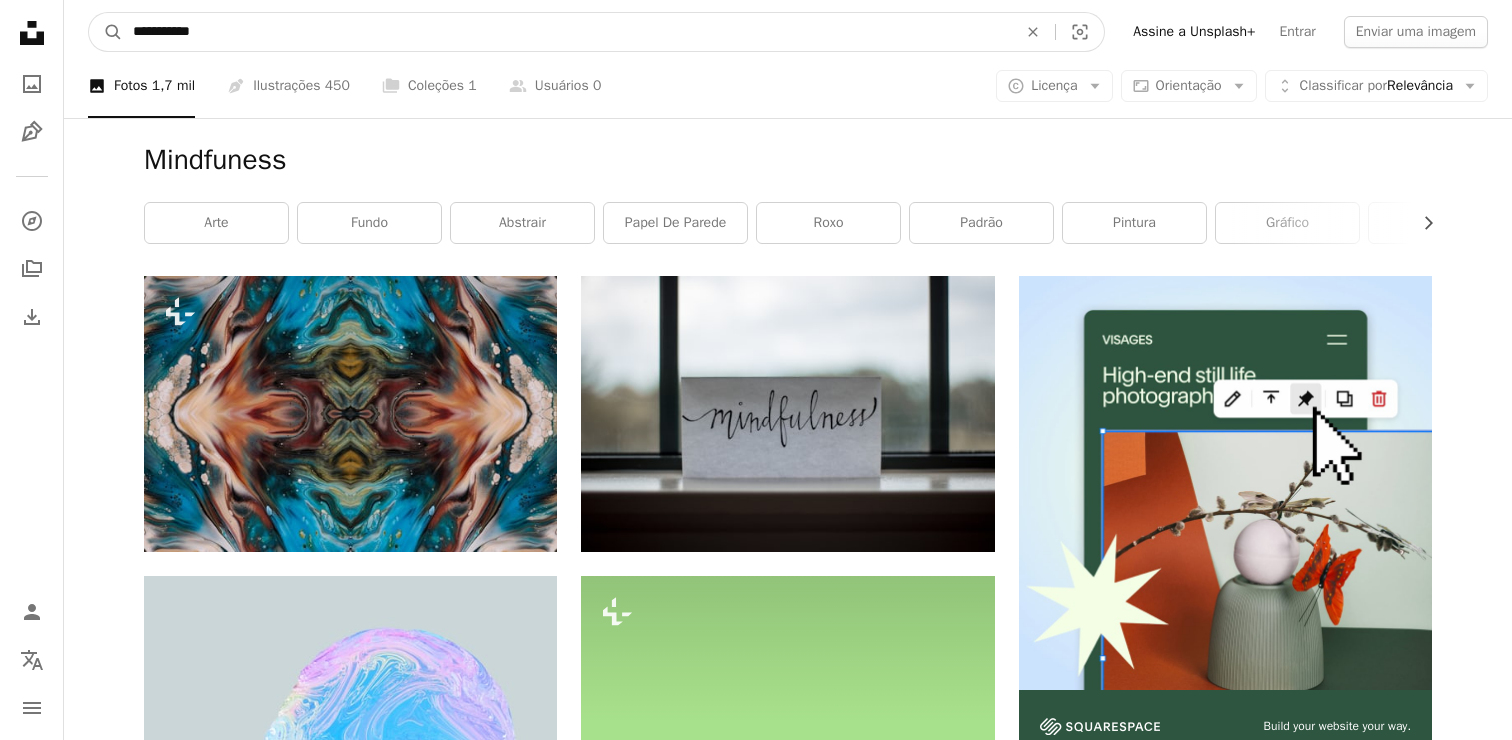 drag, startPoint x: 175, startPoint y: 28, endPoint x: 0, endPoint y: 28, distance: 175 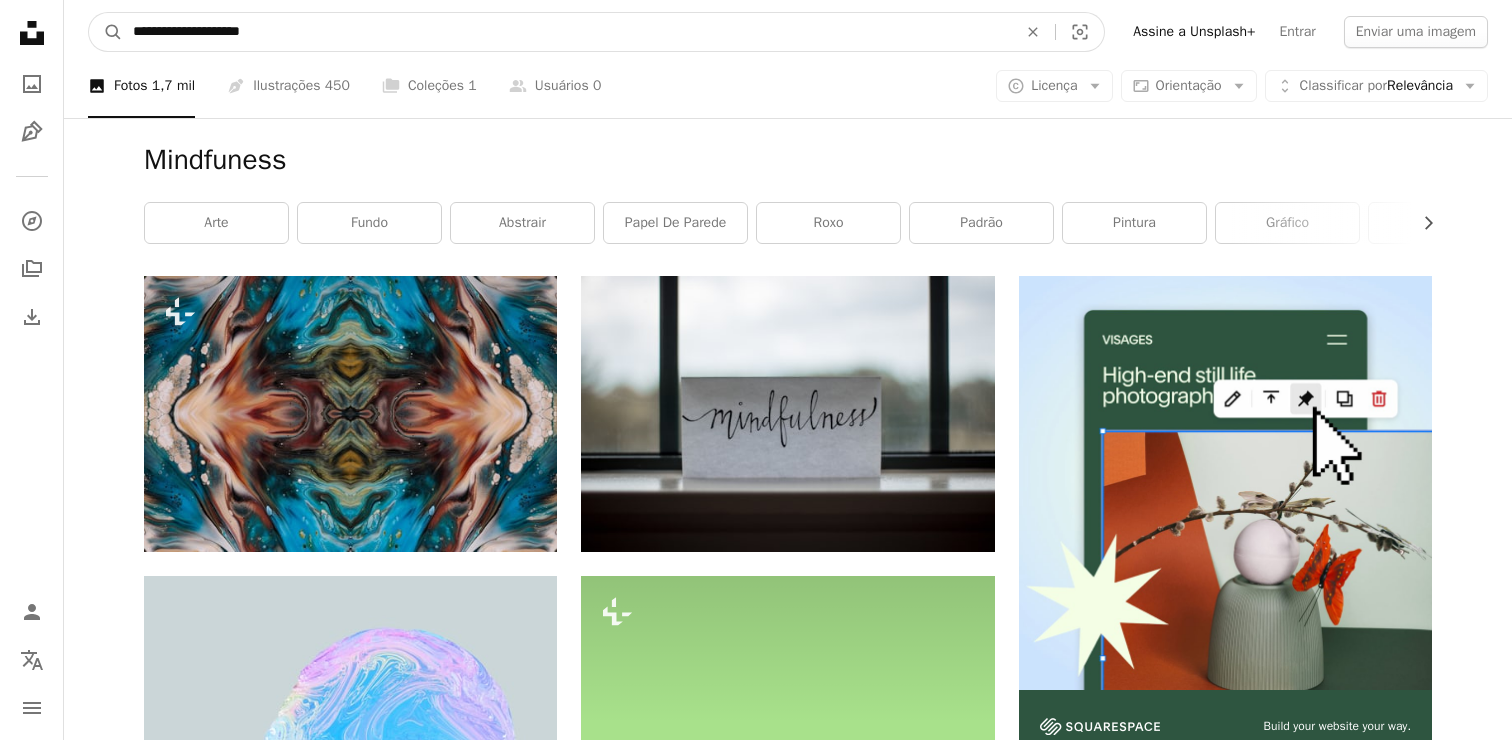 click on "A magnifying glass" at bounding box center (106, 32) 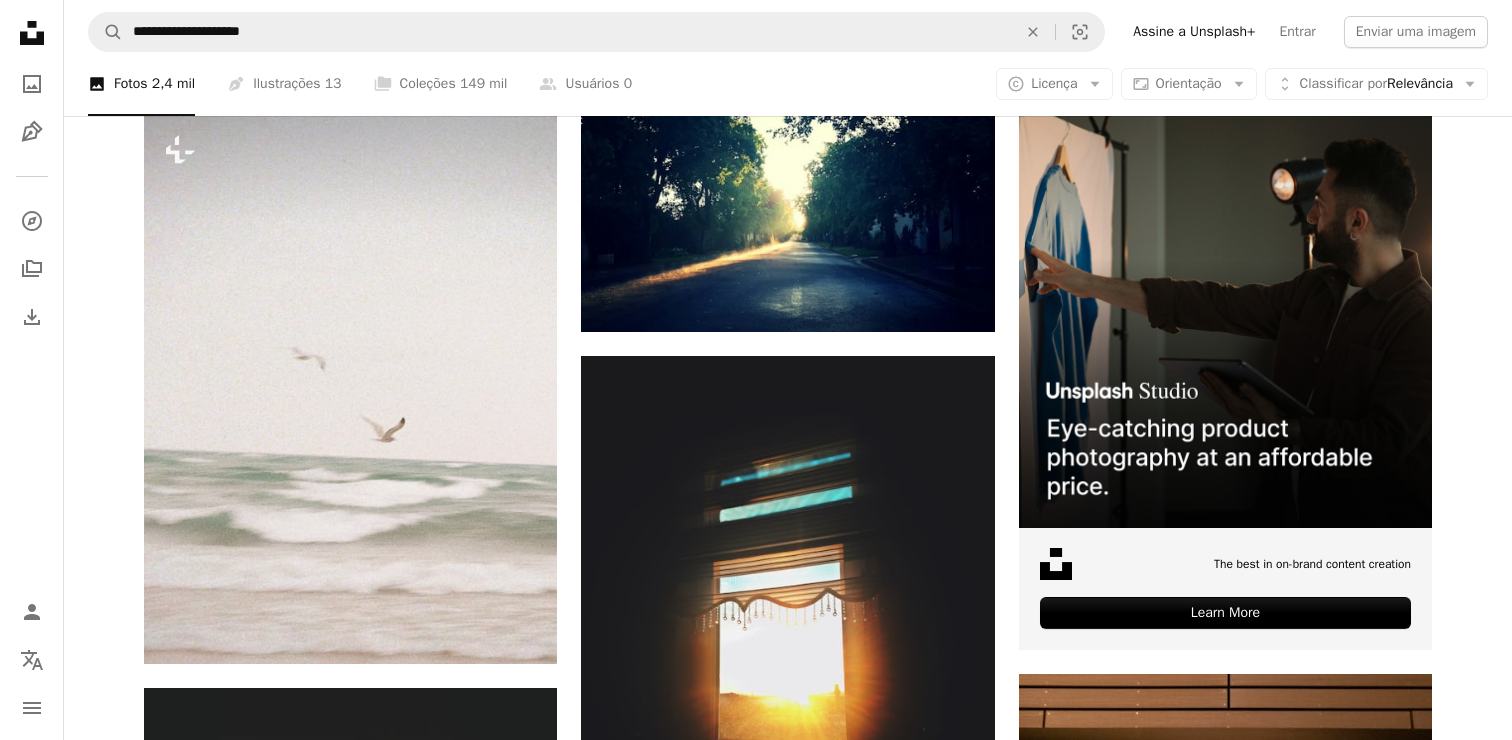 scroll, scrollTop: 401, scrollLeft: 0, axis: vertical 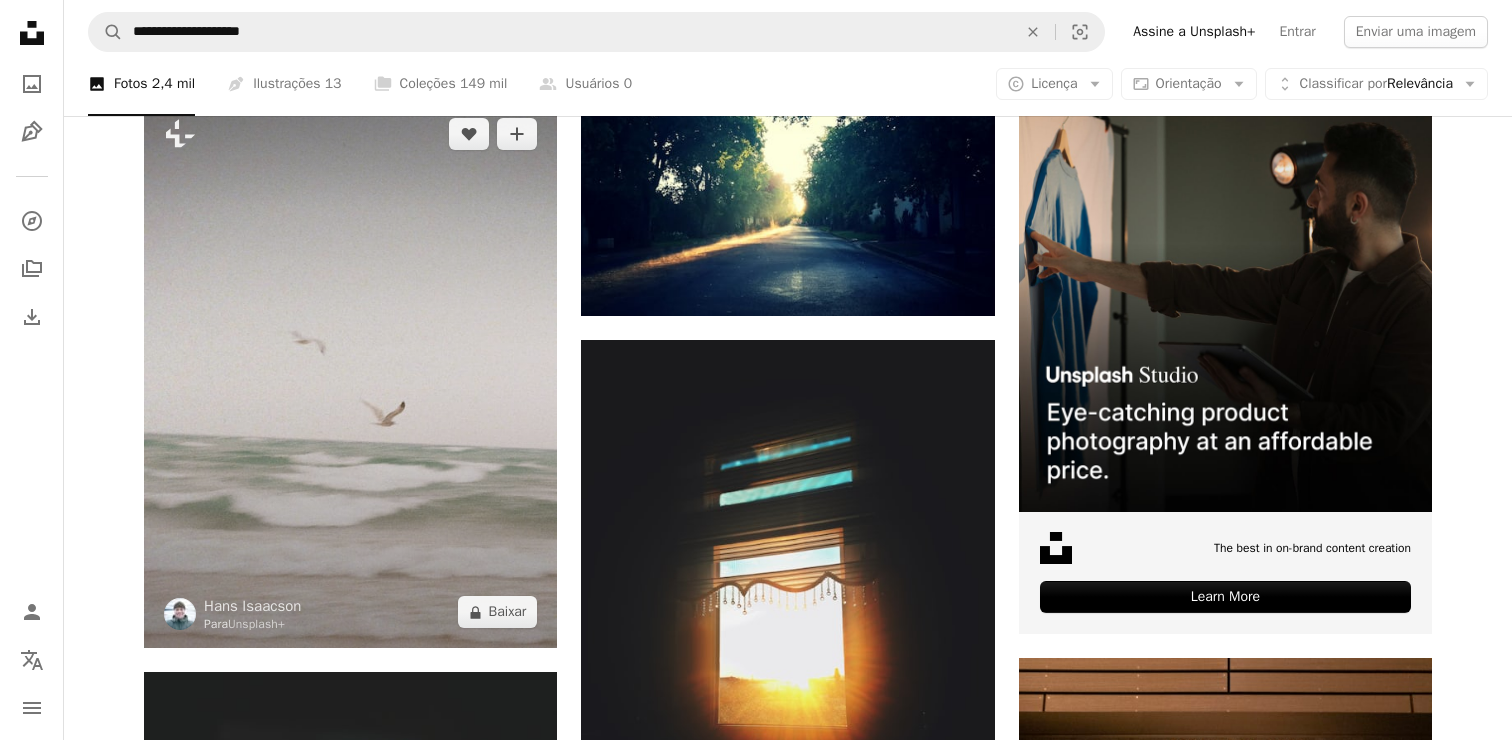 click at bounding box center (350, 373) 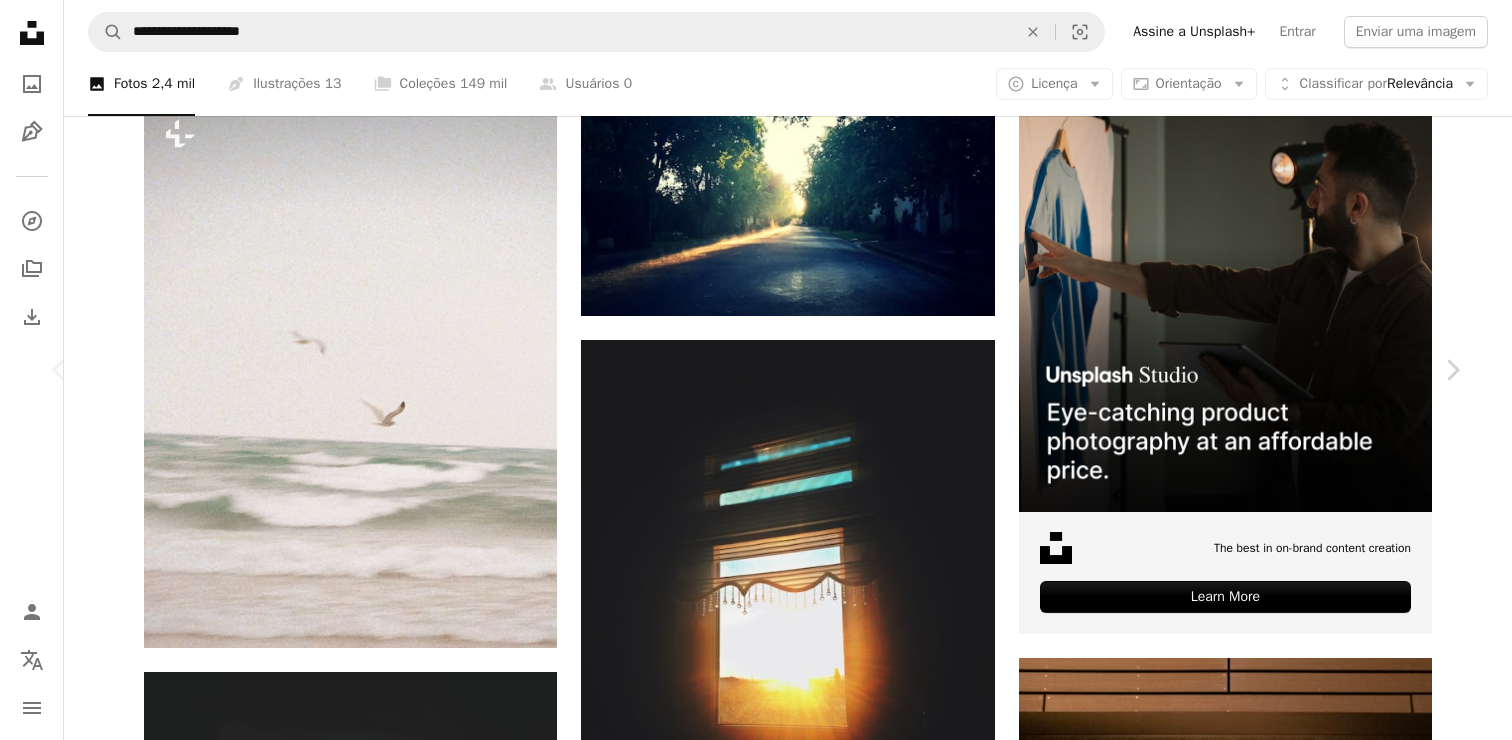 click on "A lock" 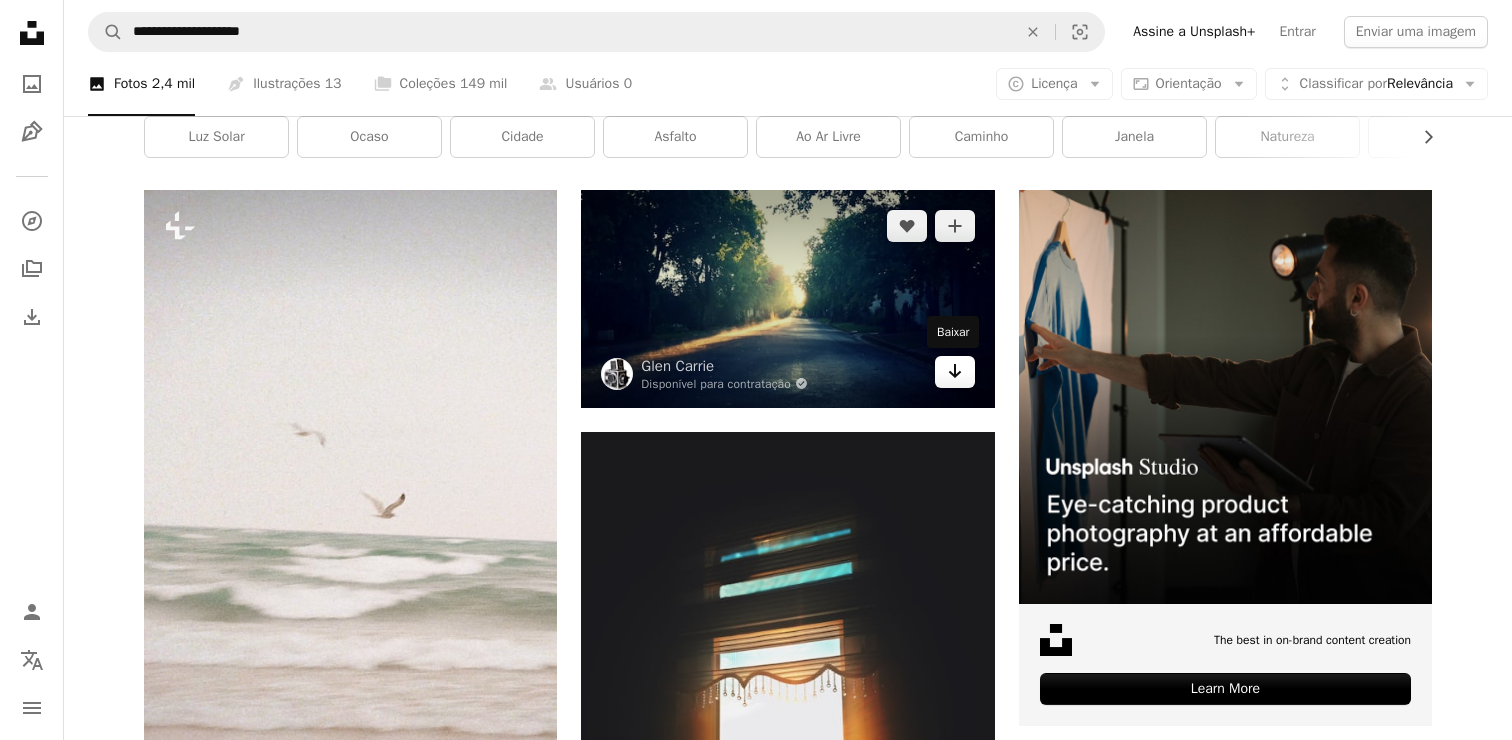 scroll, scrollTop: 314, scrollLeft: 0, axis: vertical 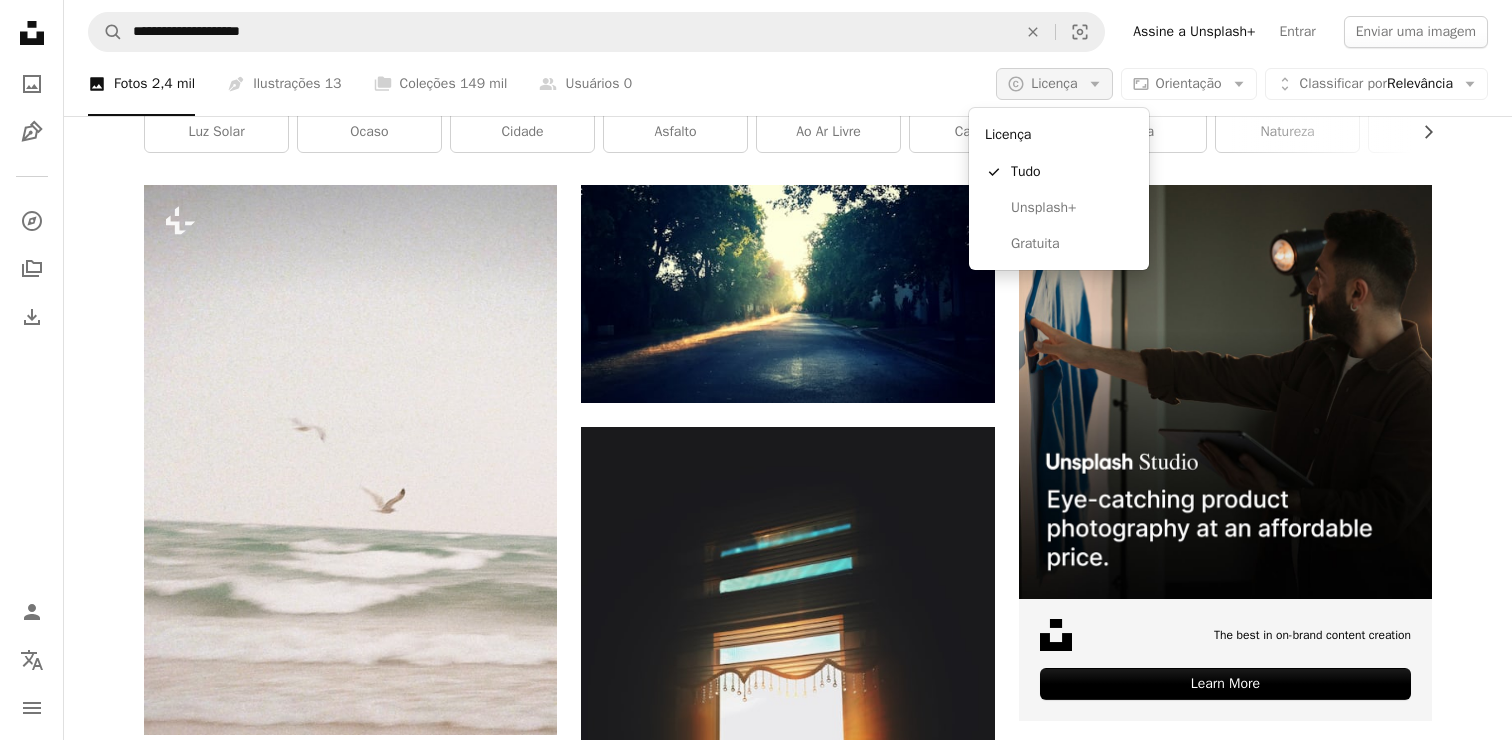 click on "A copyright icon © Licença Arrow down" at bounding box center (1054, 84) 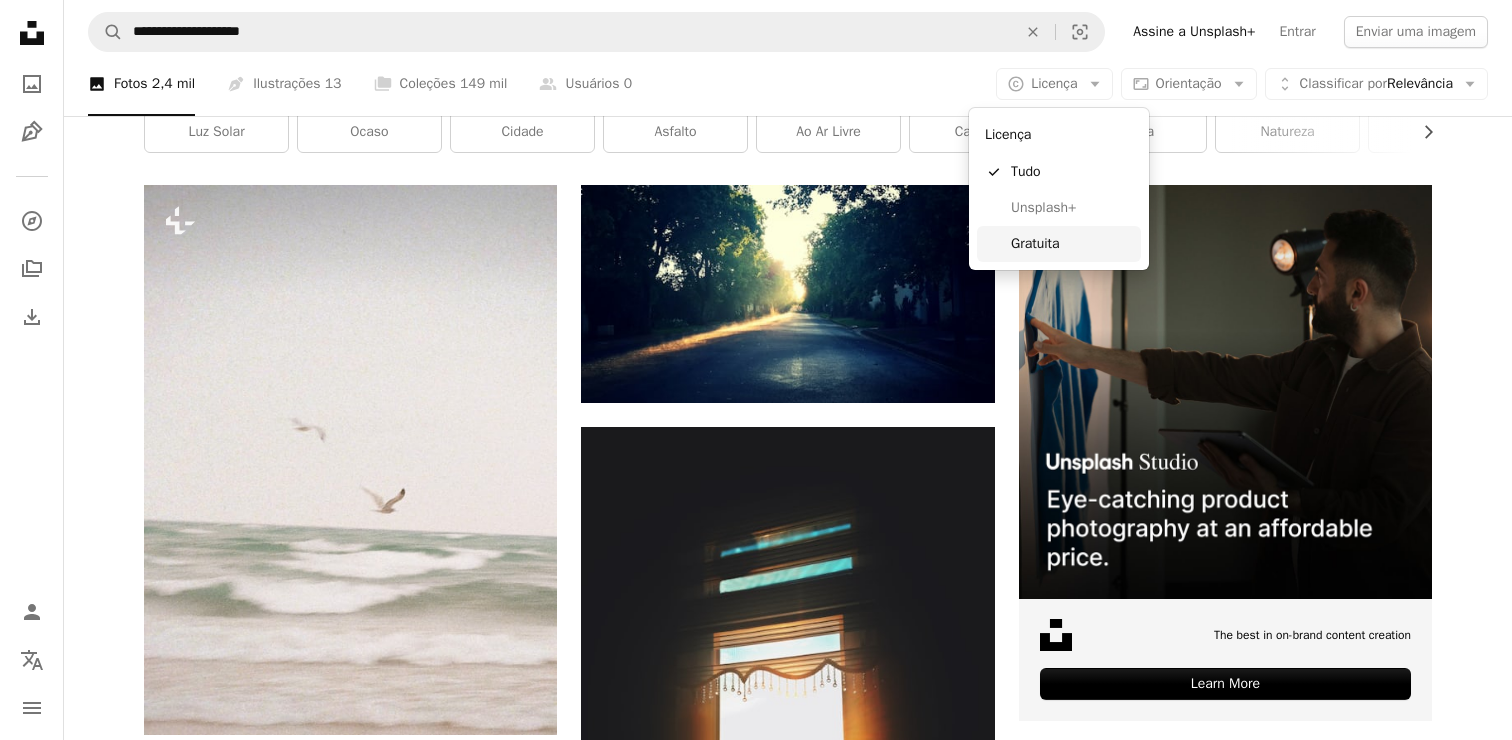 click on "Gratuita" at bounding box center [1072, 244] 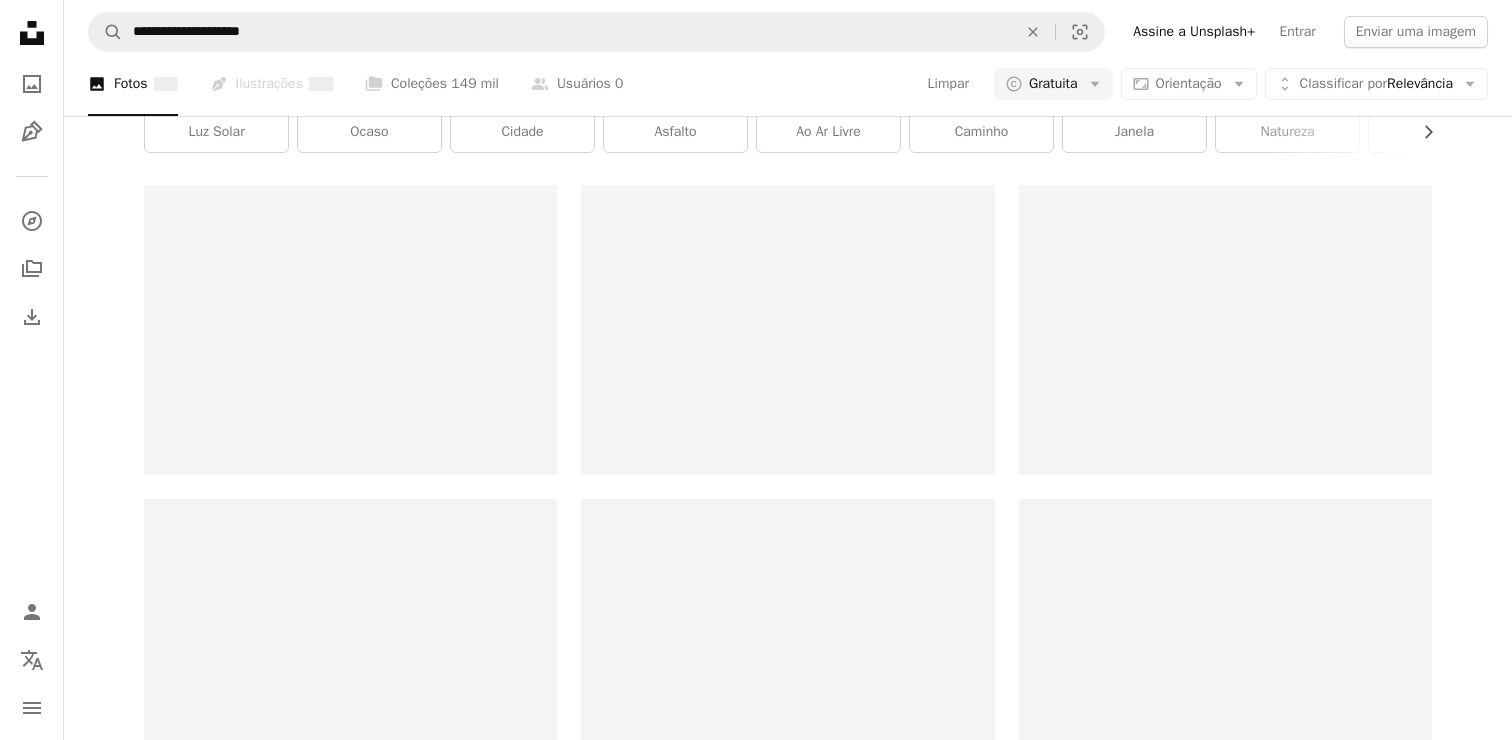 scroll, scrollTop: 0, scrollLeft: 0, axis: both 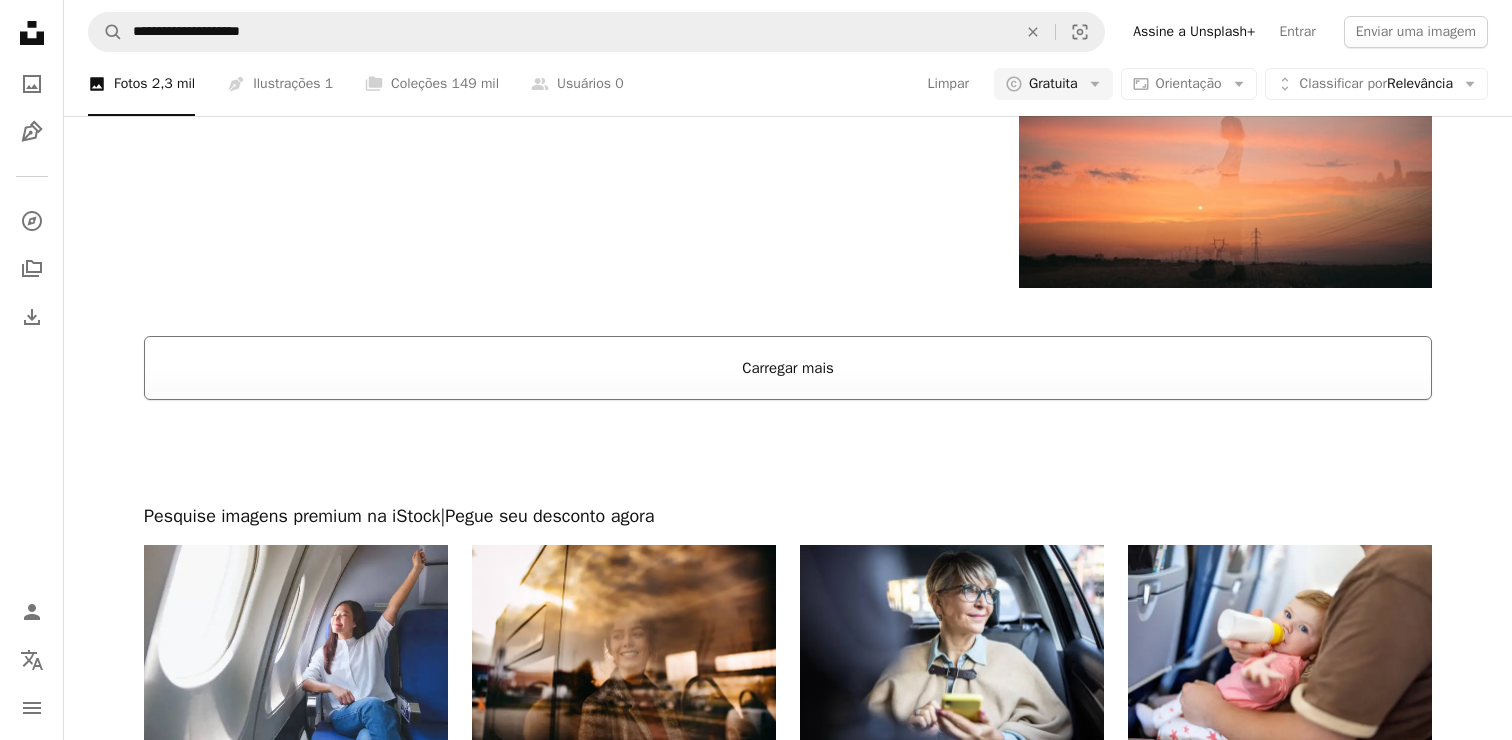 click on "Carregar mais" at bounding box center [788, 368] 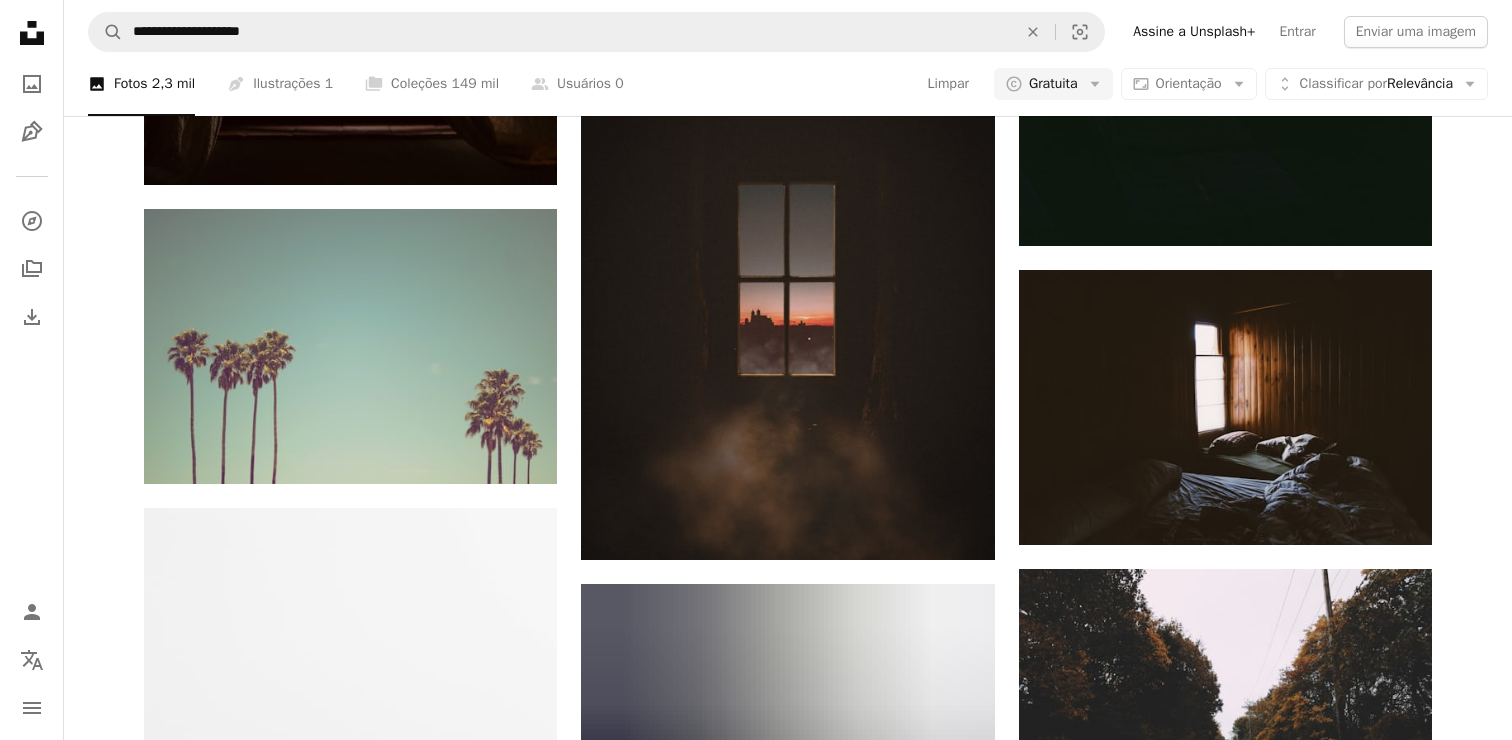scroll, scrollTop: 11593, scrollLeft: 0, axis: vertical 